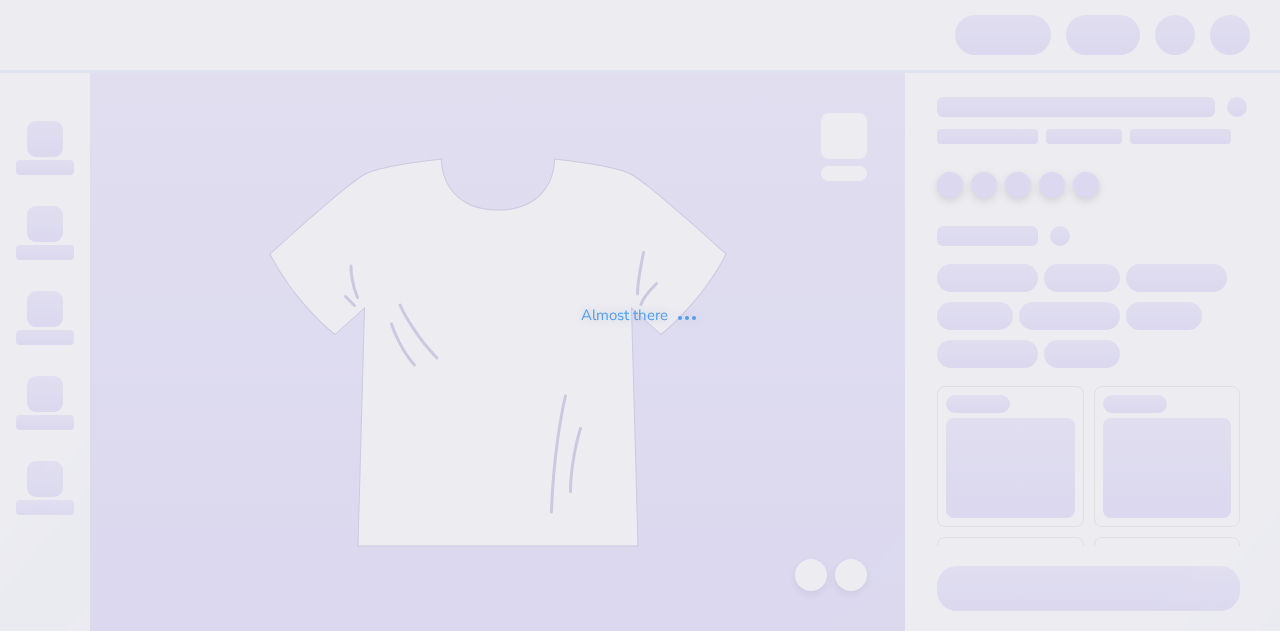 scroll, scrollTop: 0, scrollLeft: 0, axis: both 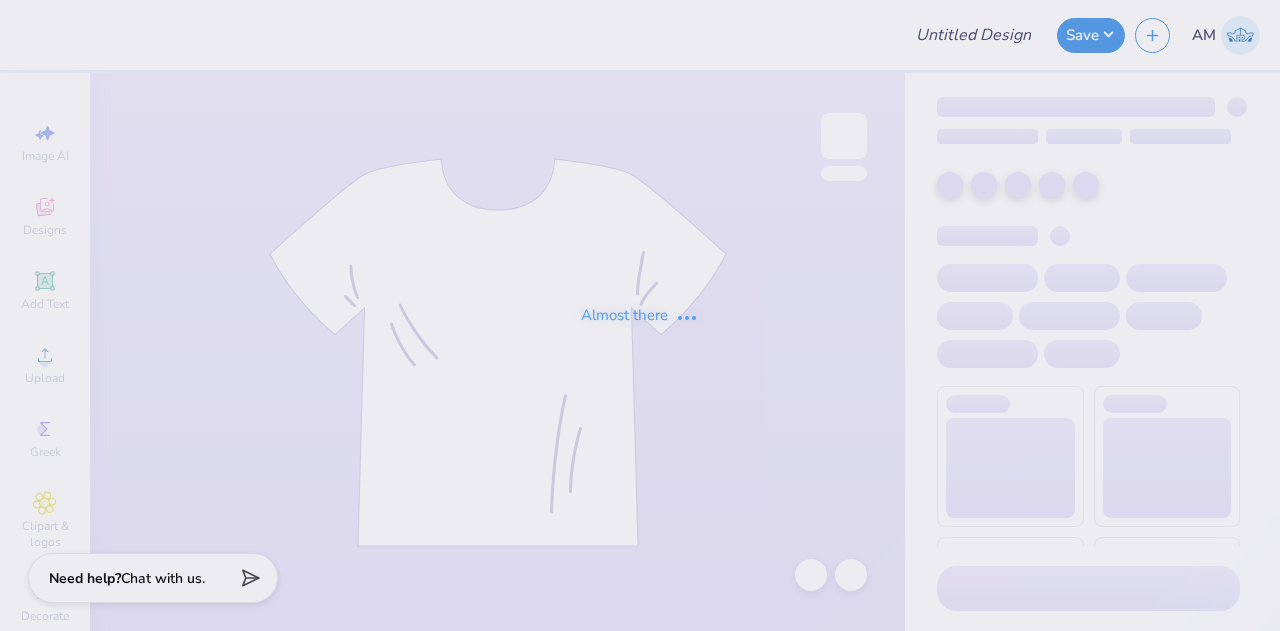 type on "Col. St. ZTA bid day '25" 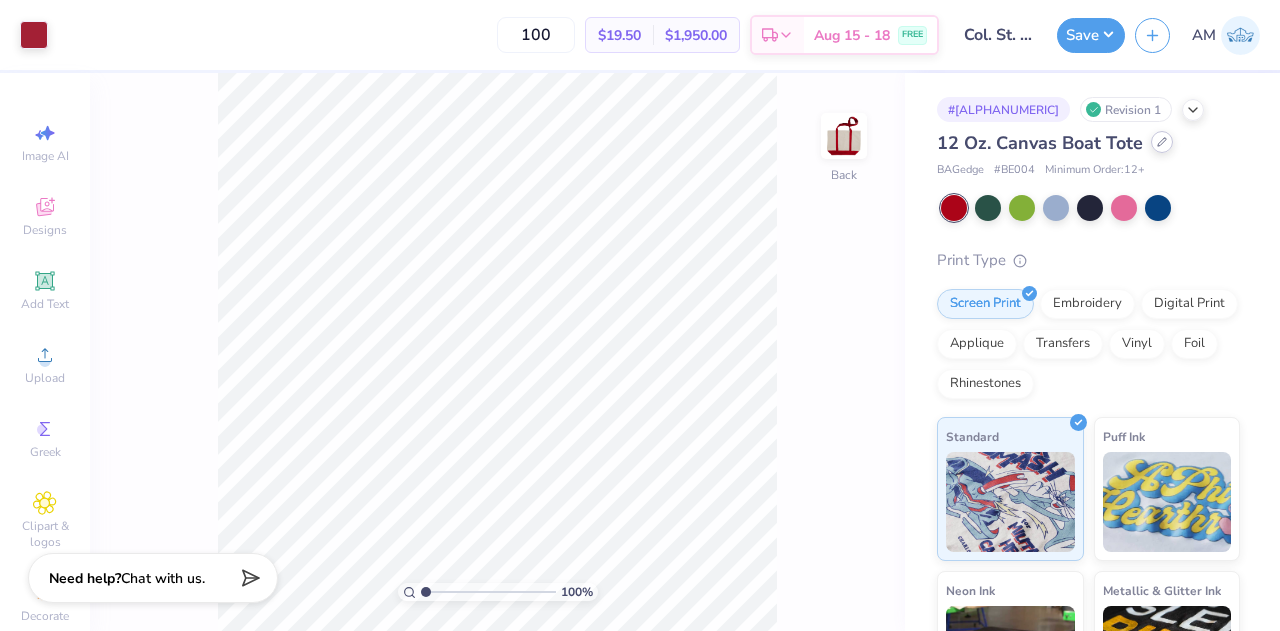 click 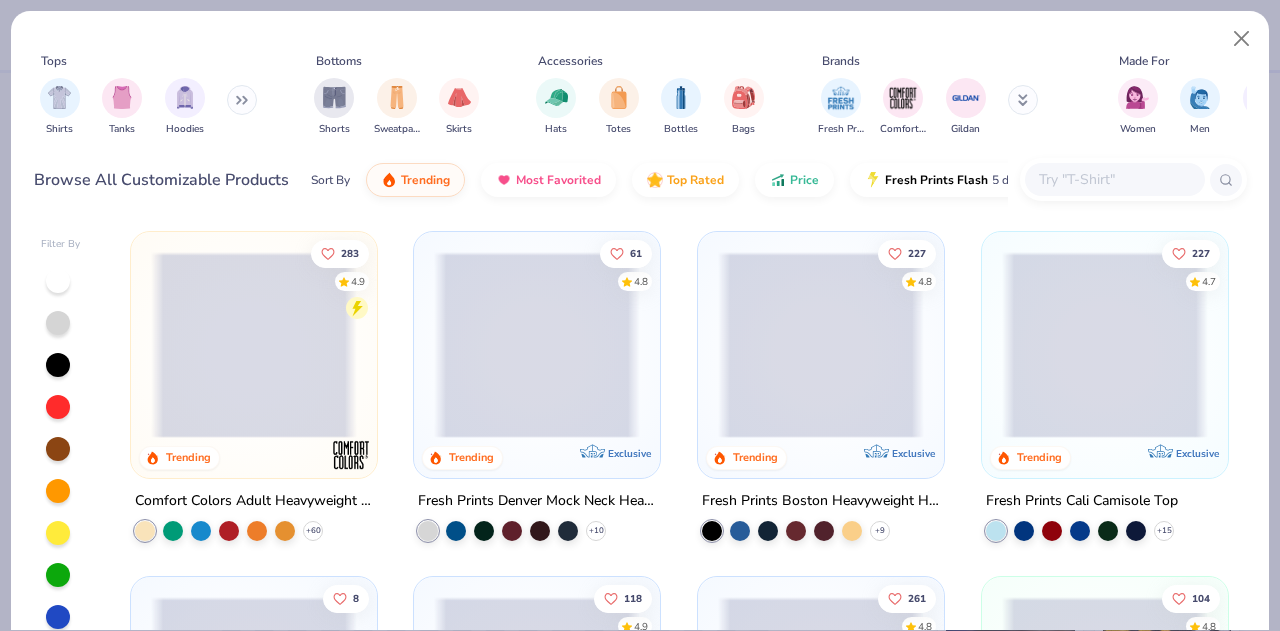 click at bounding box center [1114, 179] 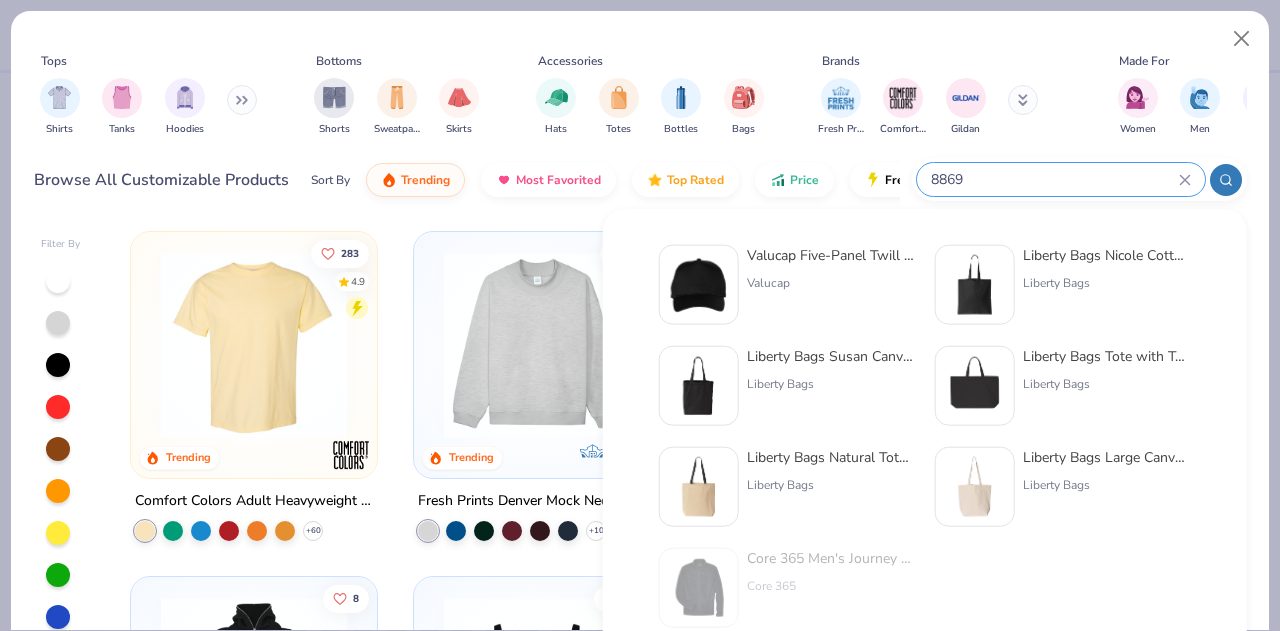 click on "8869" at bounding box center (1054, 179) 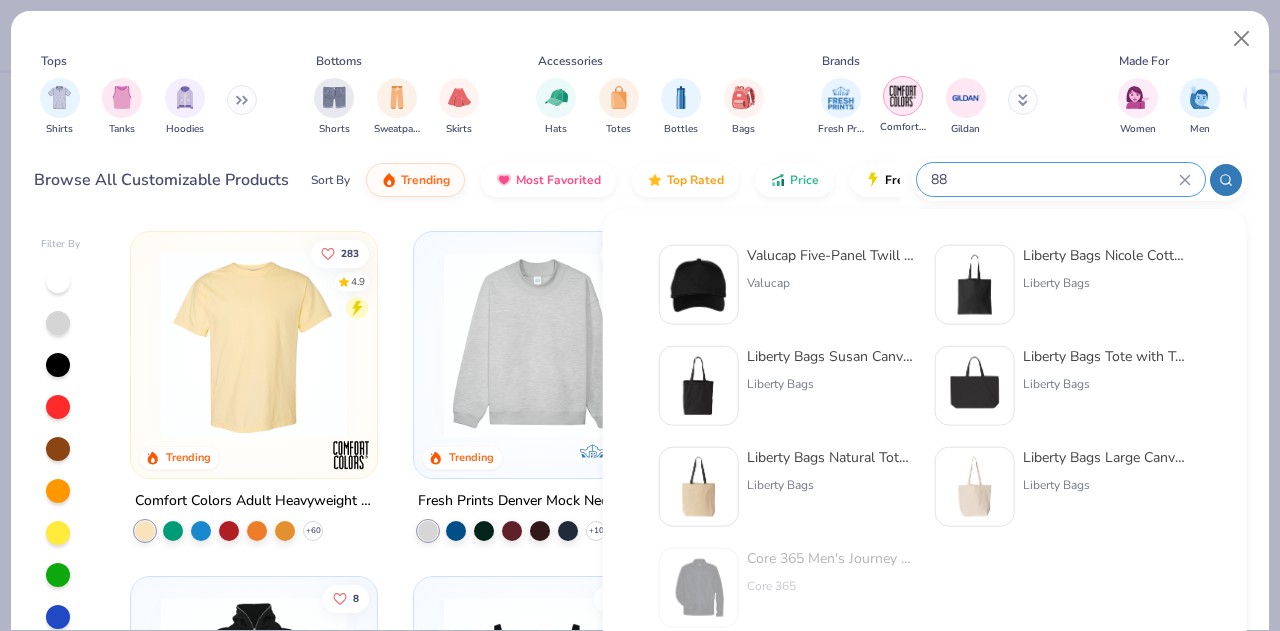 type on "8" 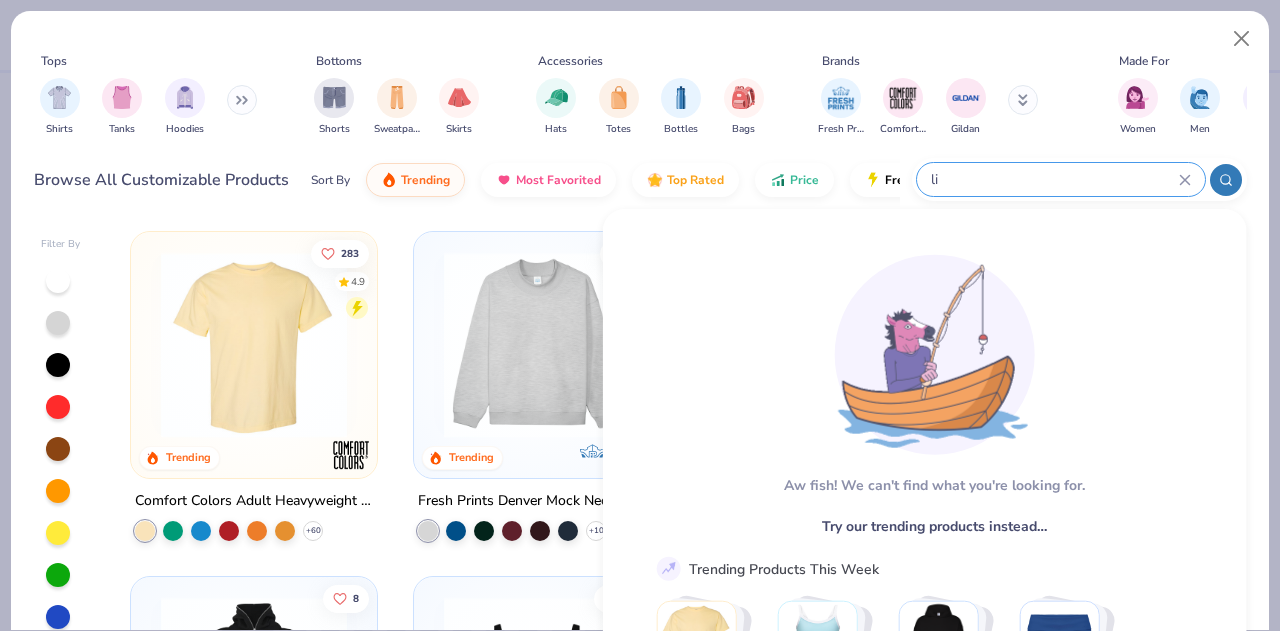 type on "l" 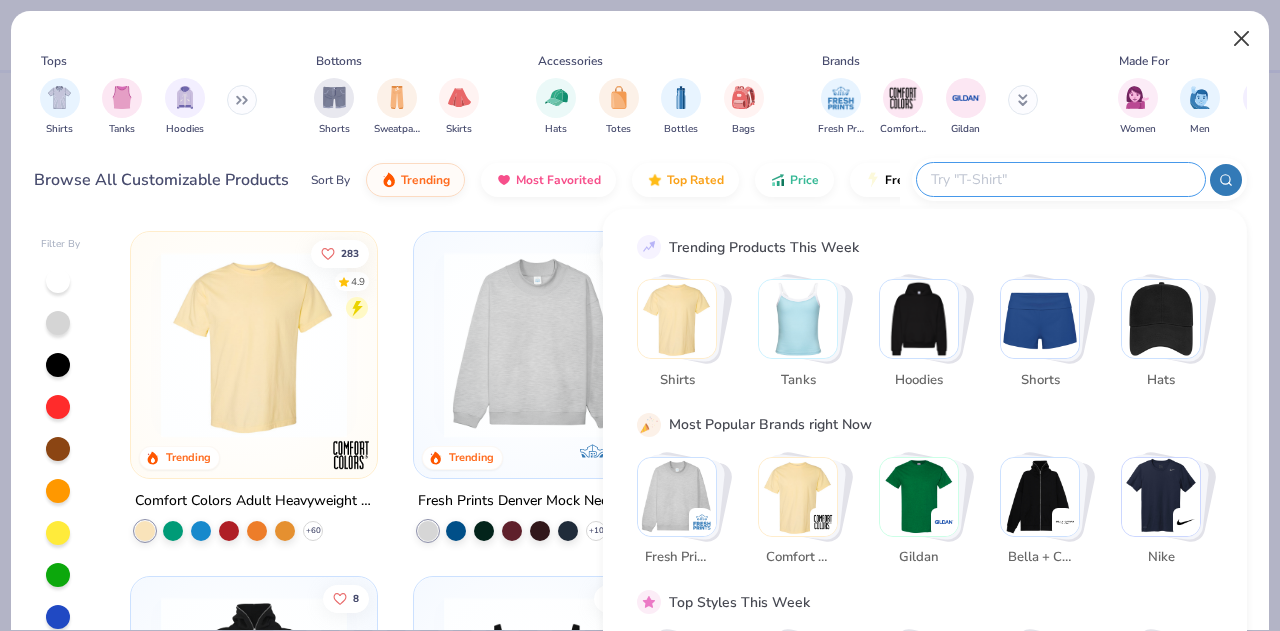 type 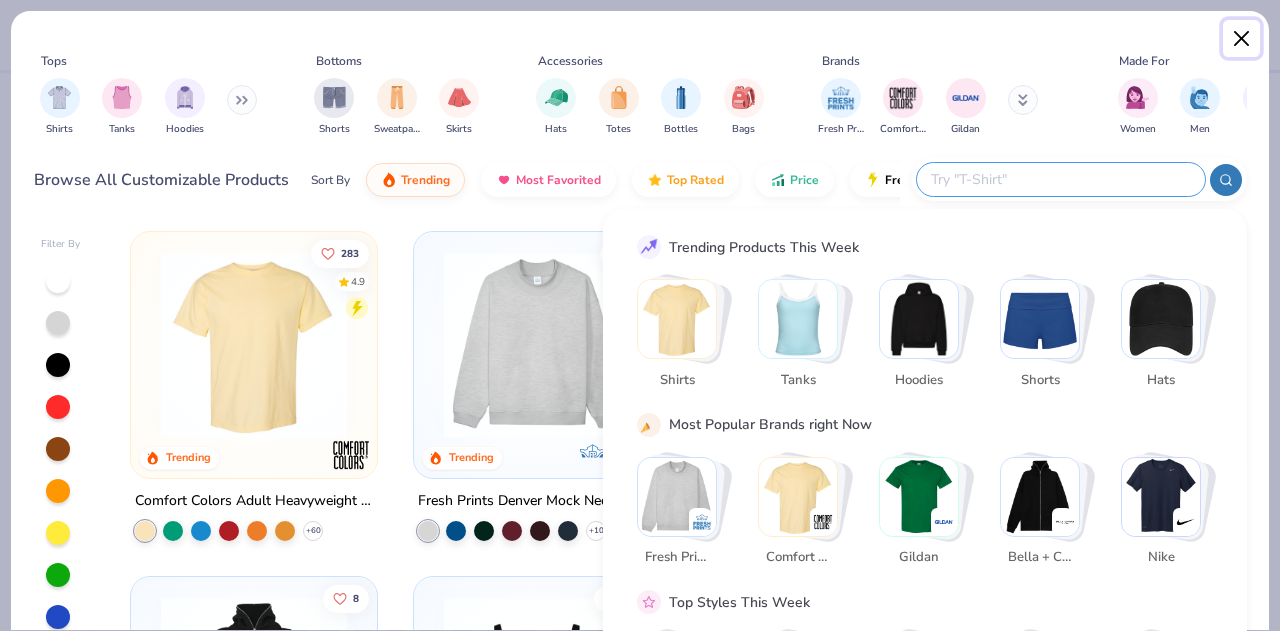 click at bounding box center (1242, 39) 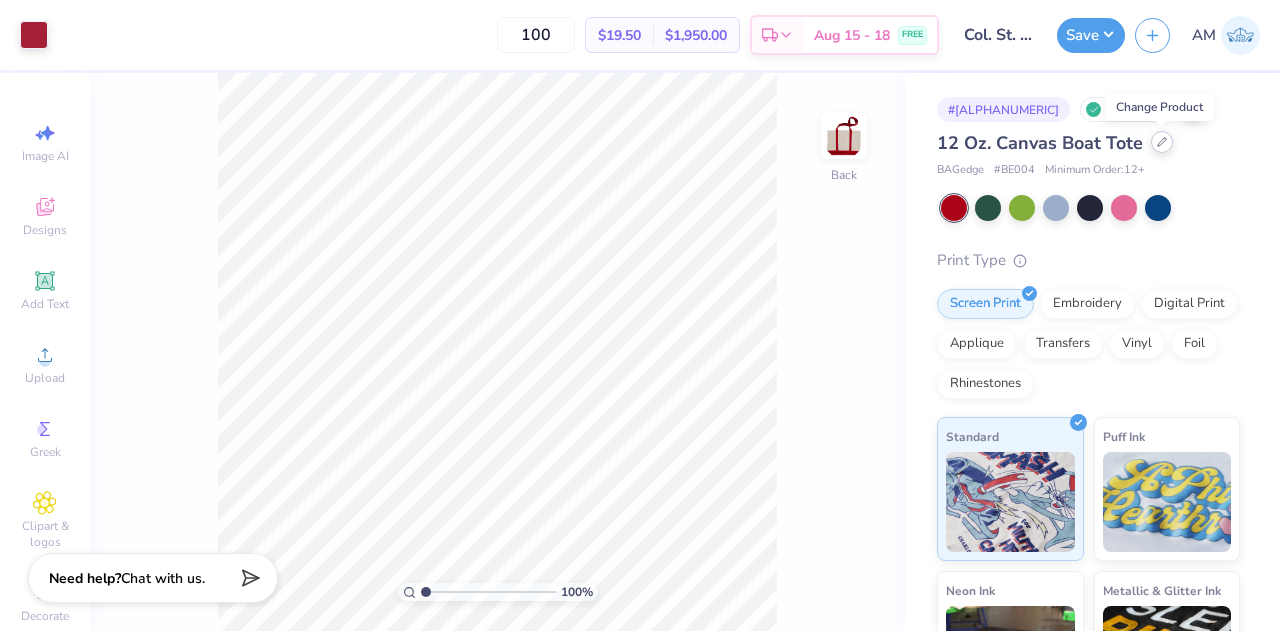 click 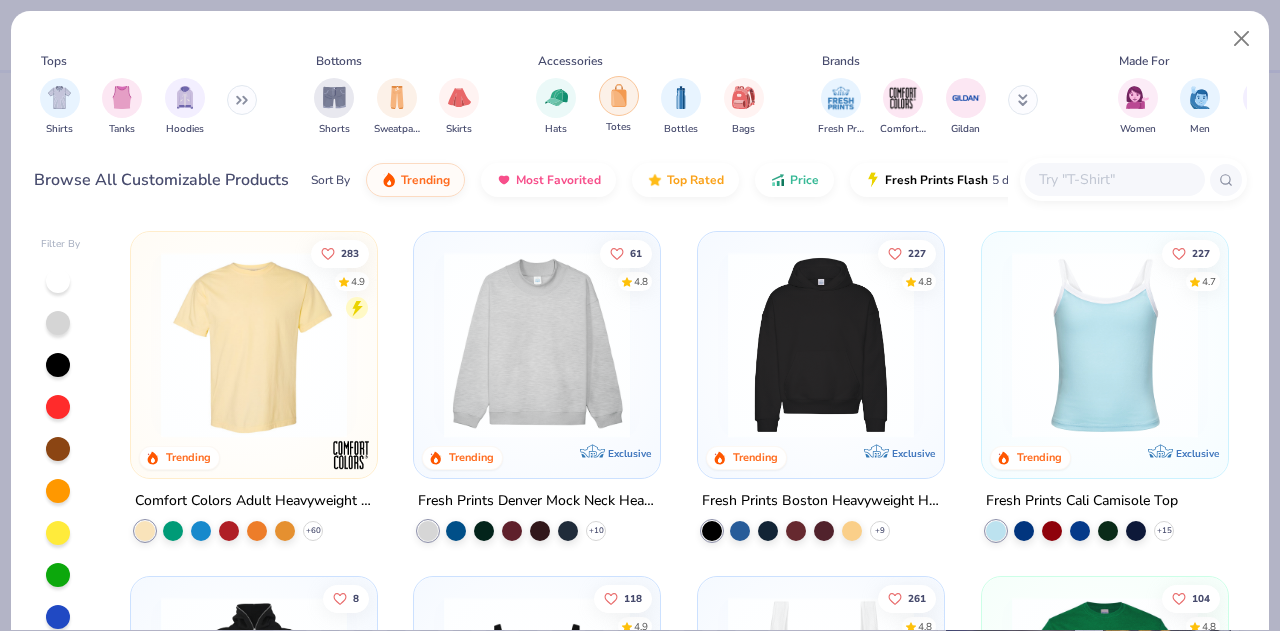 click at bounding box center (619, 95) 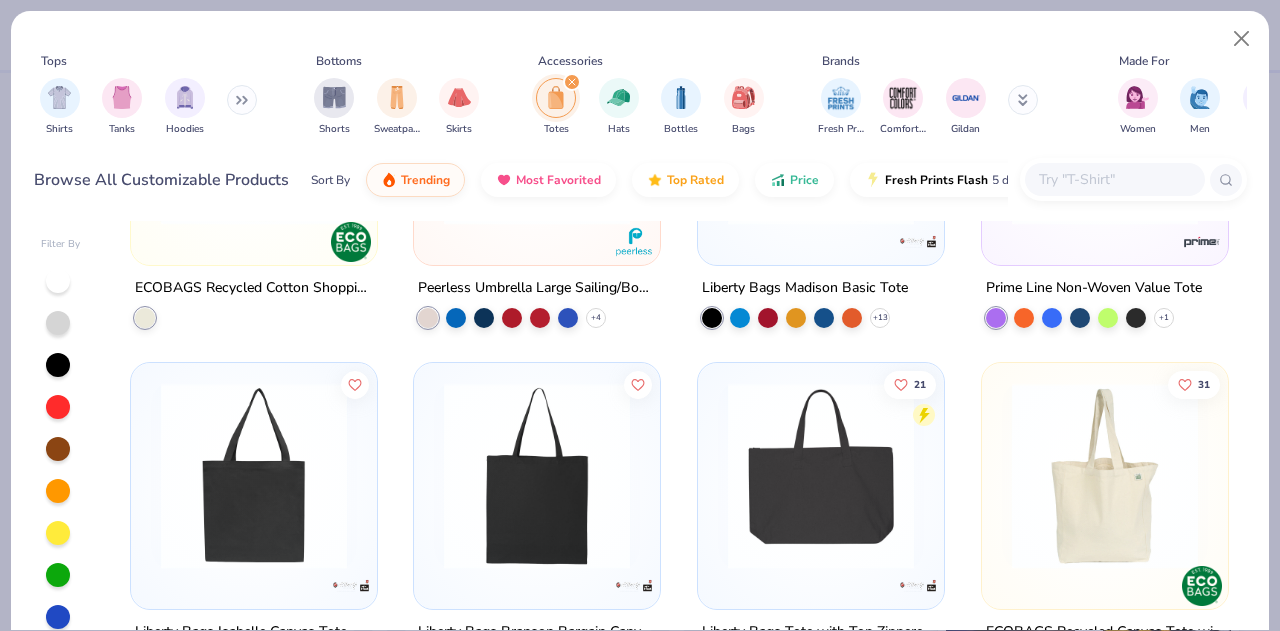scroll, scrollTop: 0, scrollLeft: 0, axis: both 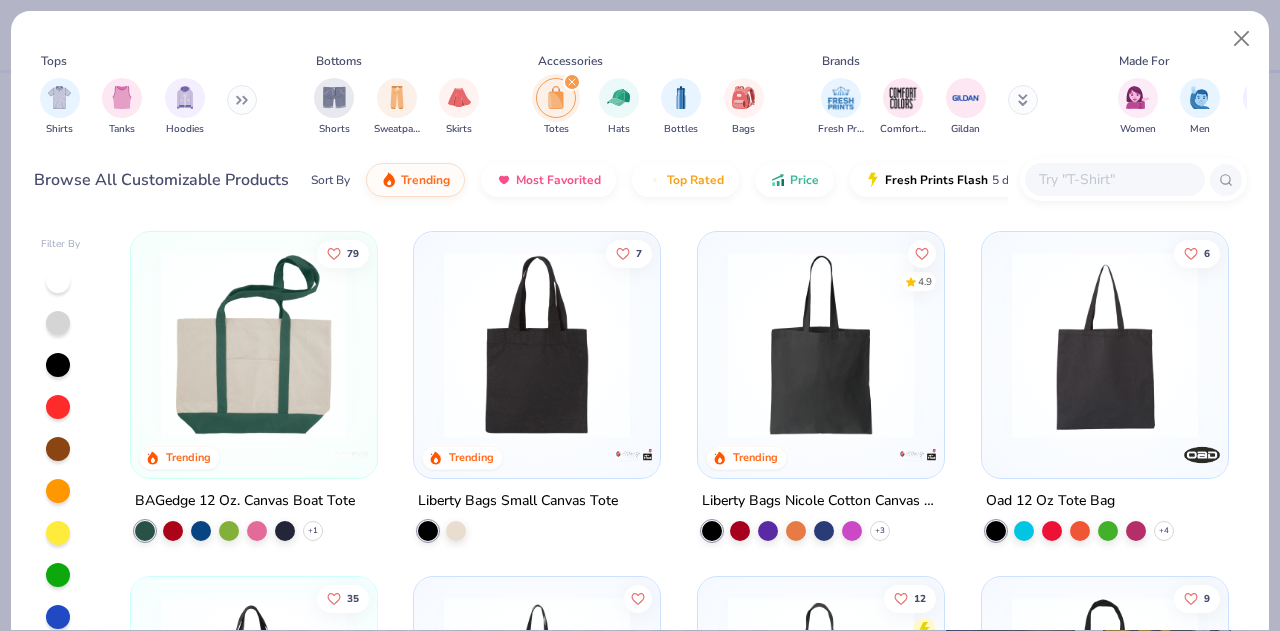 click at bounding box center [1023, 100] 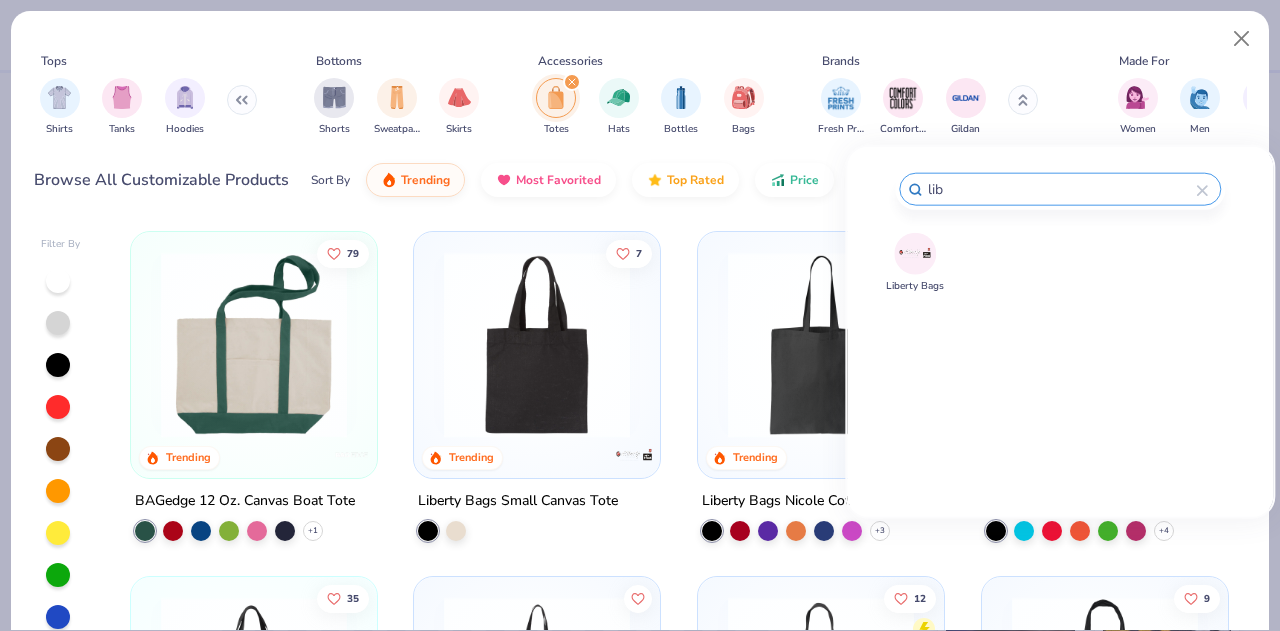 type on "lib" 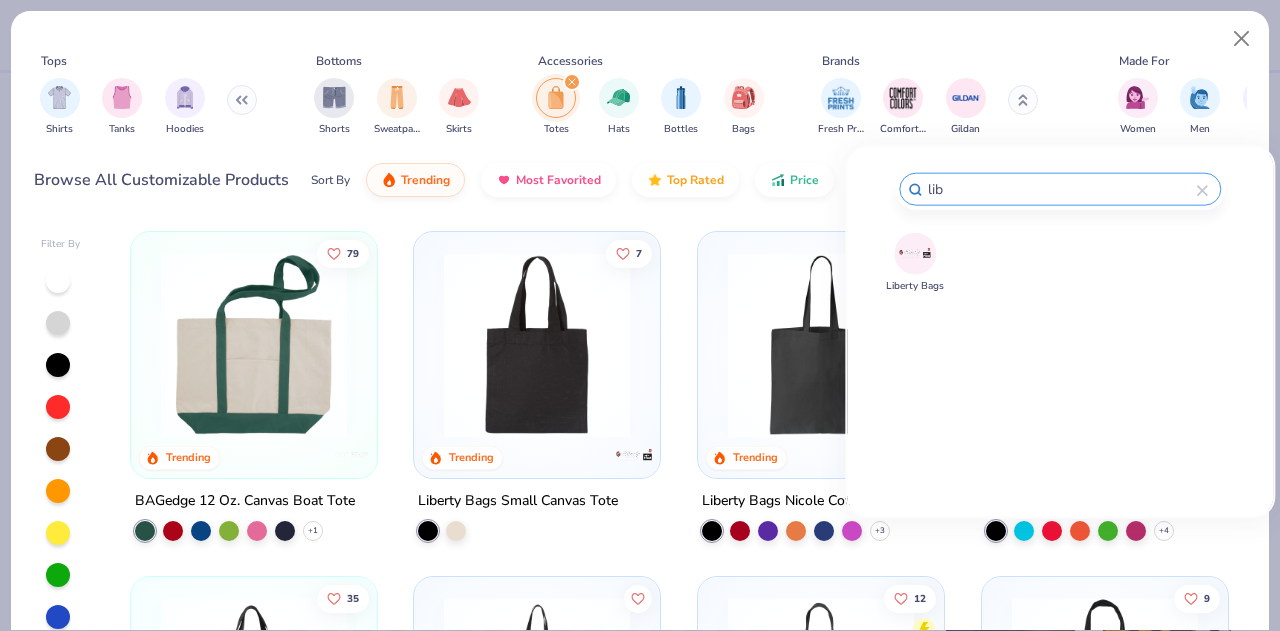 click at bounding box center (915, 253) 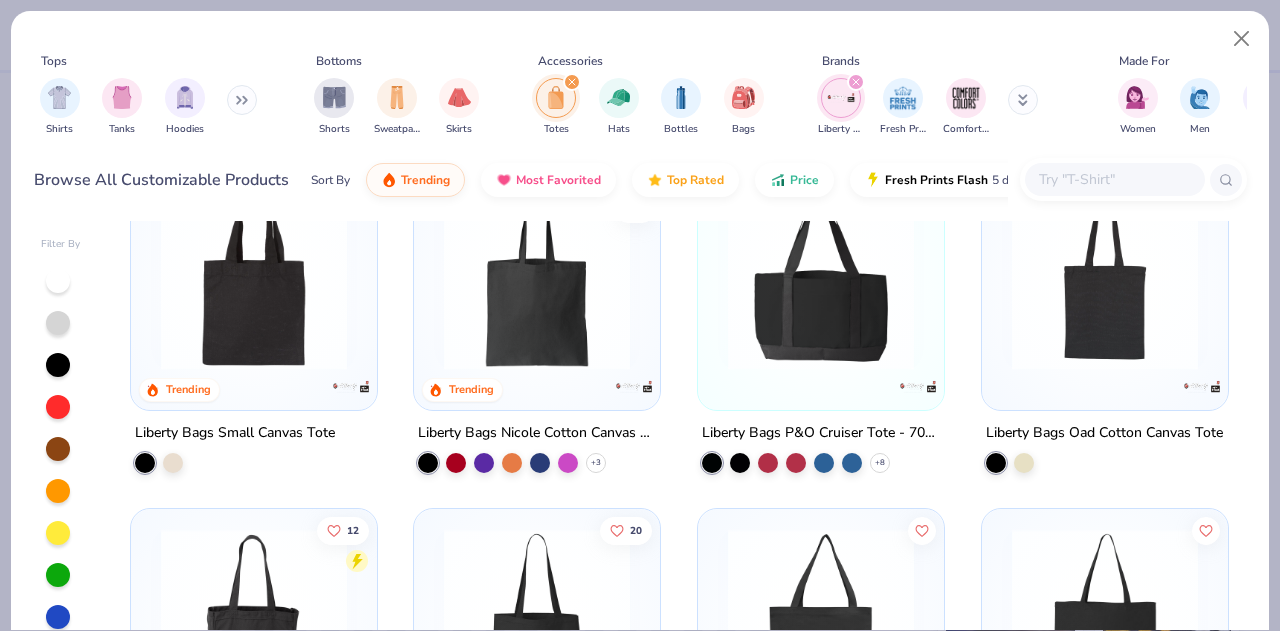 scroll, scrollTop: 74, scrollLeft: 0, axis: vertical 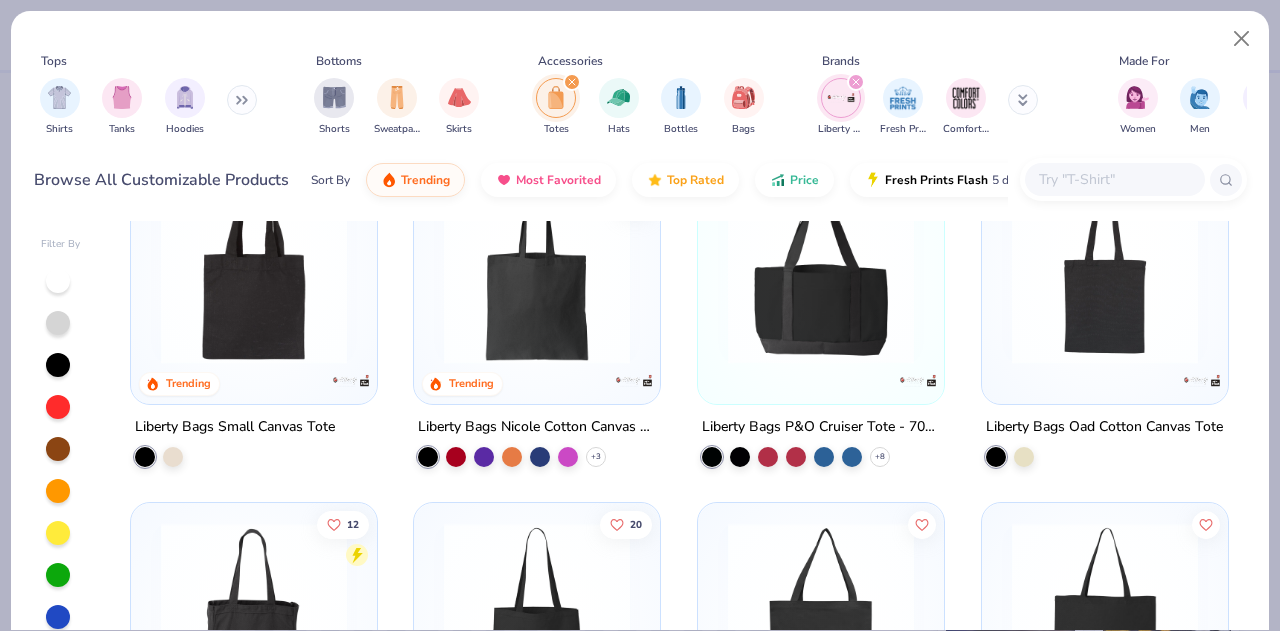 click at bounding box center [821, 271] 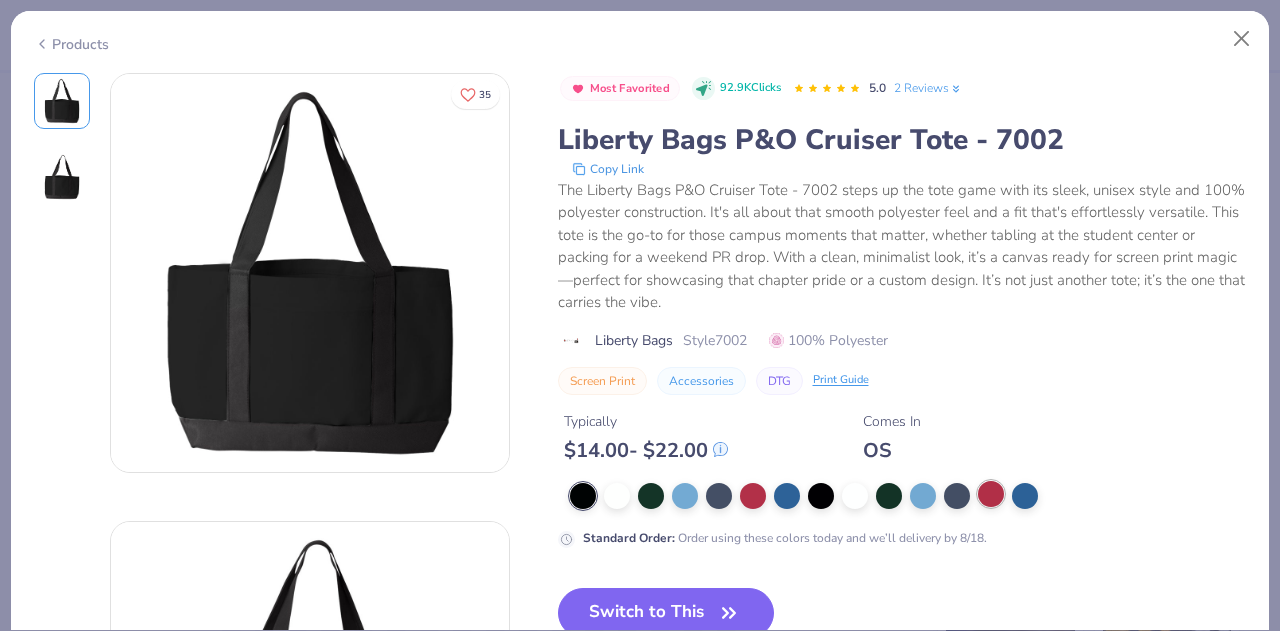 click at bounding box center (991, 494) 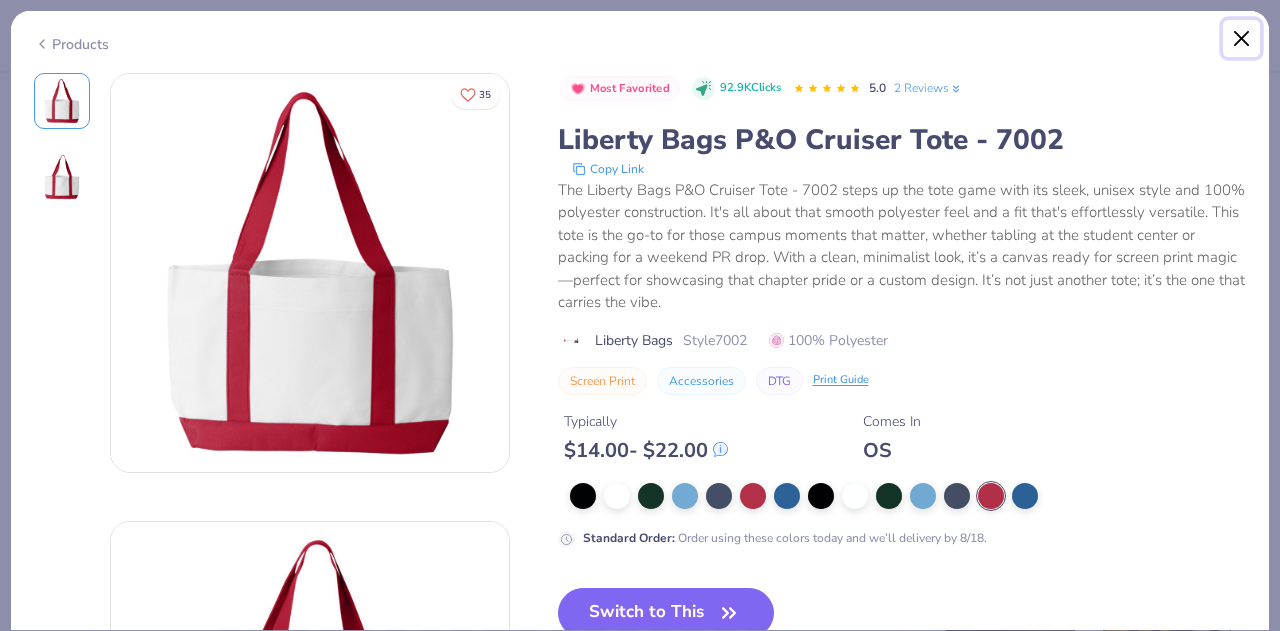 click at bounding box center (1242, 39) 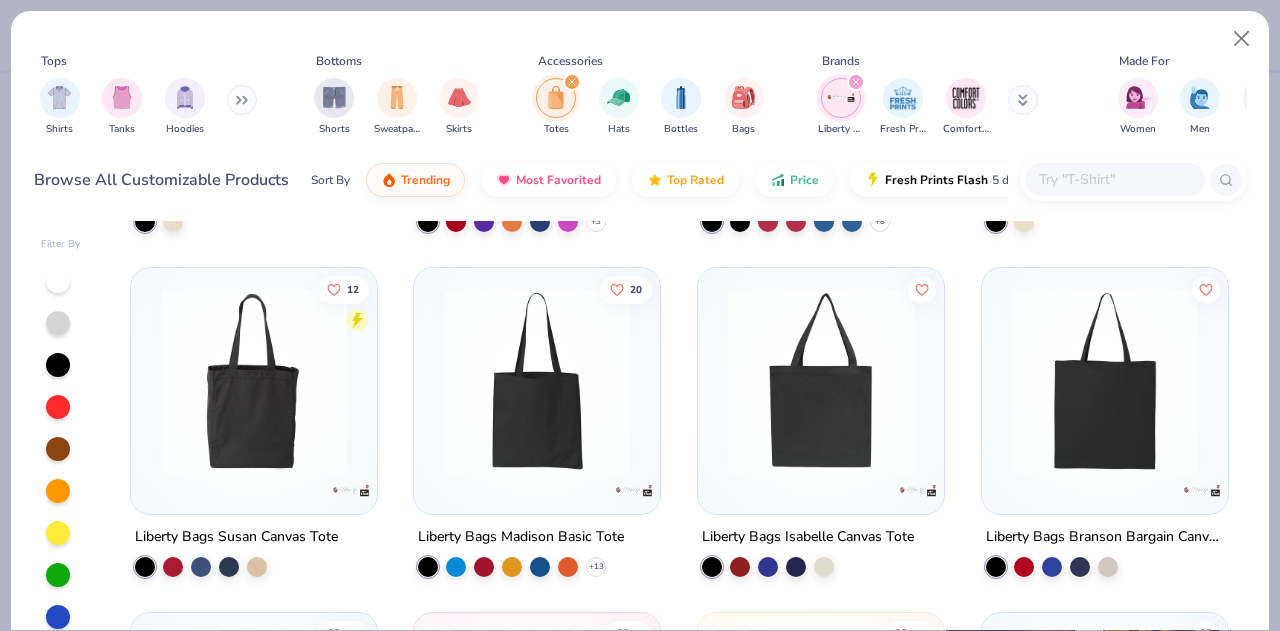 scroll, scrollTop: 537, scrollLeft: 0, axis: vertical 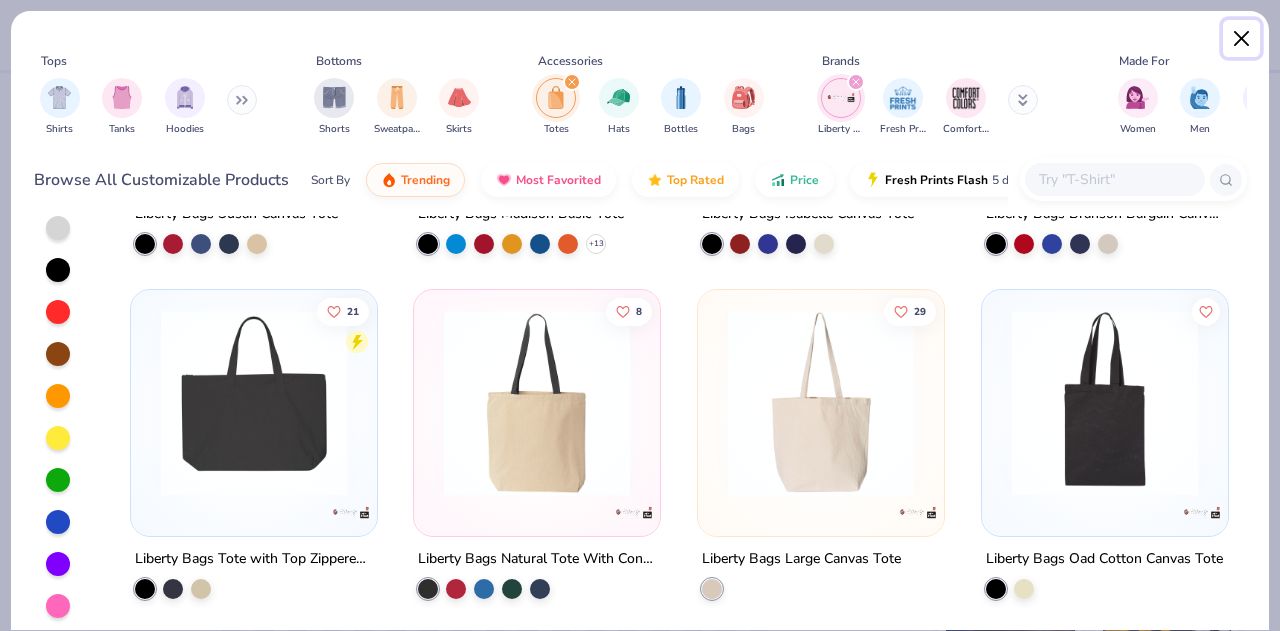 drag, startPoint x: 1242, startPoint y: 35, endPoint x: 1071, endPoint y: 67, distance: 173.96838 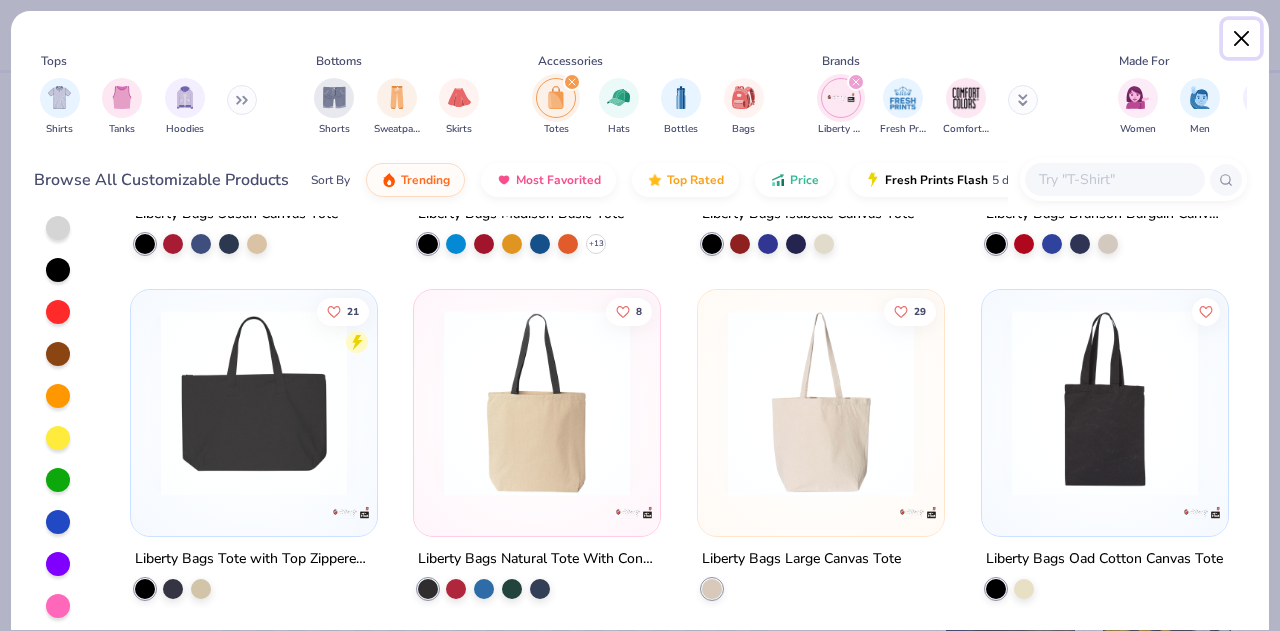 click on "Tops Shirts Tanks Hoodies Bottoms Shorts Sweatpants Skirts Accessories Totes Hats Bottles Bags Brands [BRAND] Bags Fresh Prints Comfort Colors Made For Women Men Unisex Fits Cropped Slim Regular Oversized Styles Classic Sportswear Athleisure Minimums 12-17 18-23 24-35 Print Types Guide Embroidery Screen Print Patches Browse All Customizable Products Sort By Trending Most Favorited Top Rated Price Fresh Prints Flash 5 day delivery" at bounding box center [640, 113] 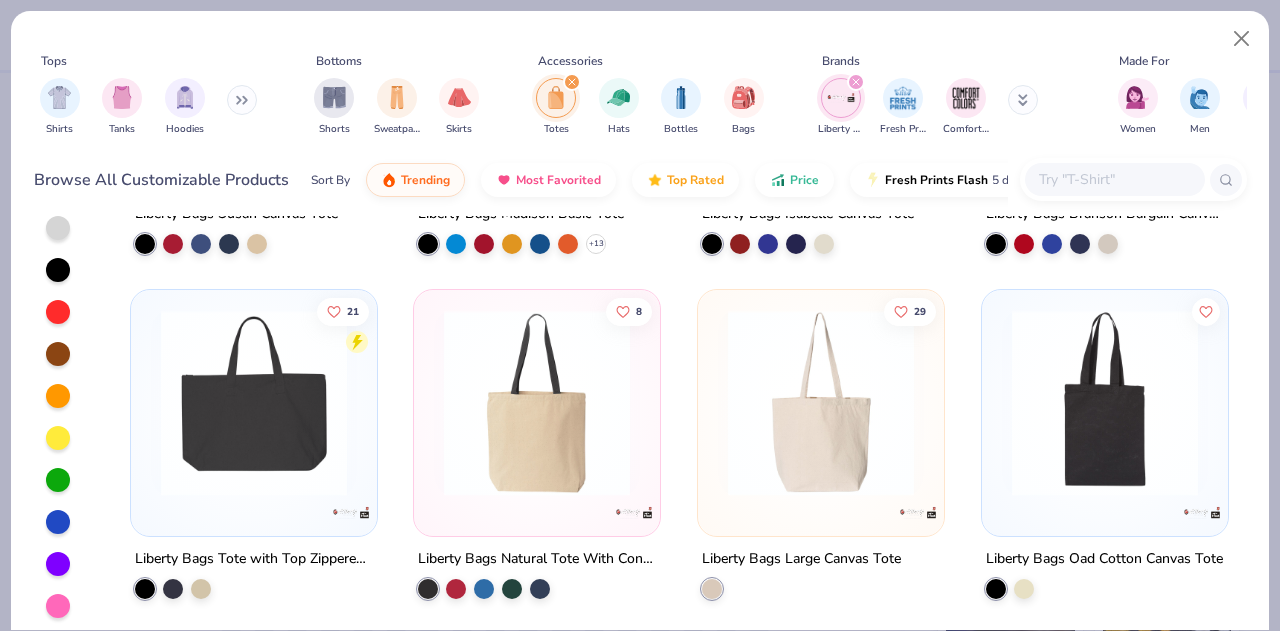 click at bounding box center [1114, 179] 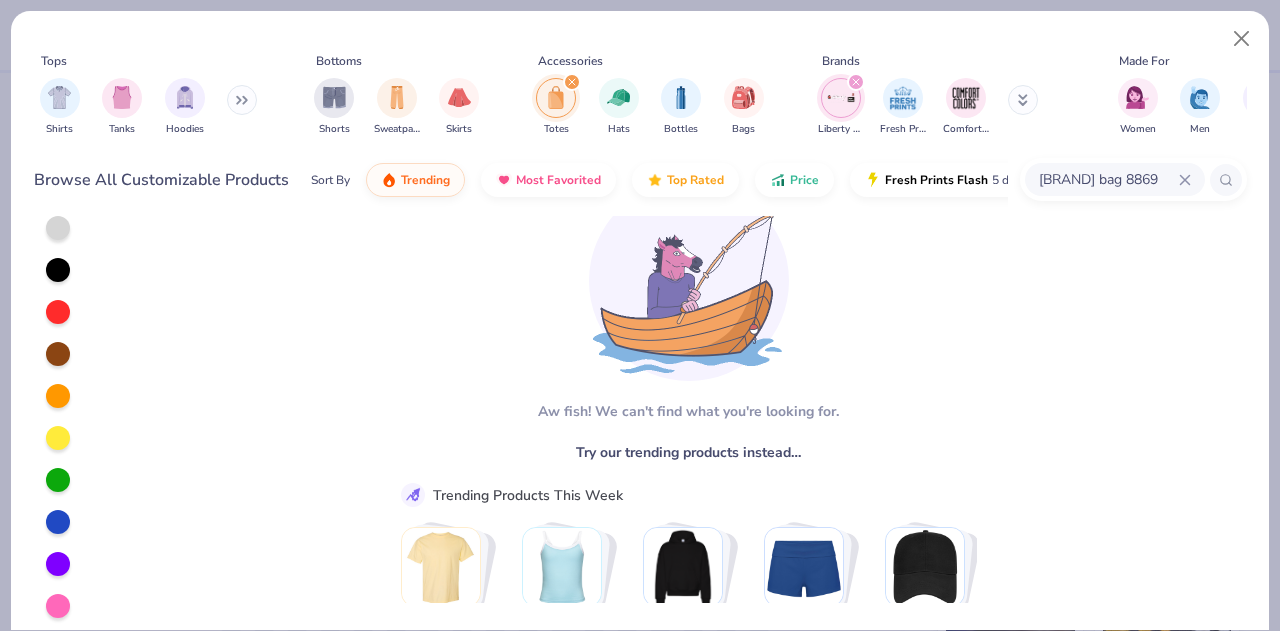 click on "[BRAND] bag 8869" at bounding box center (1108, 179) 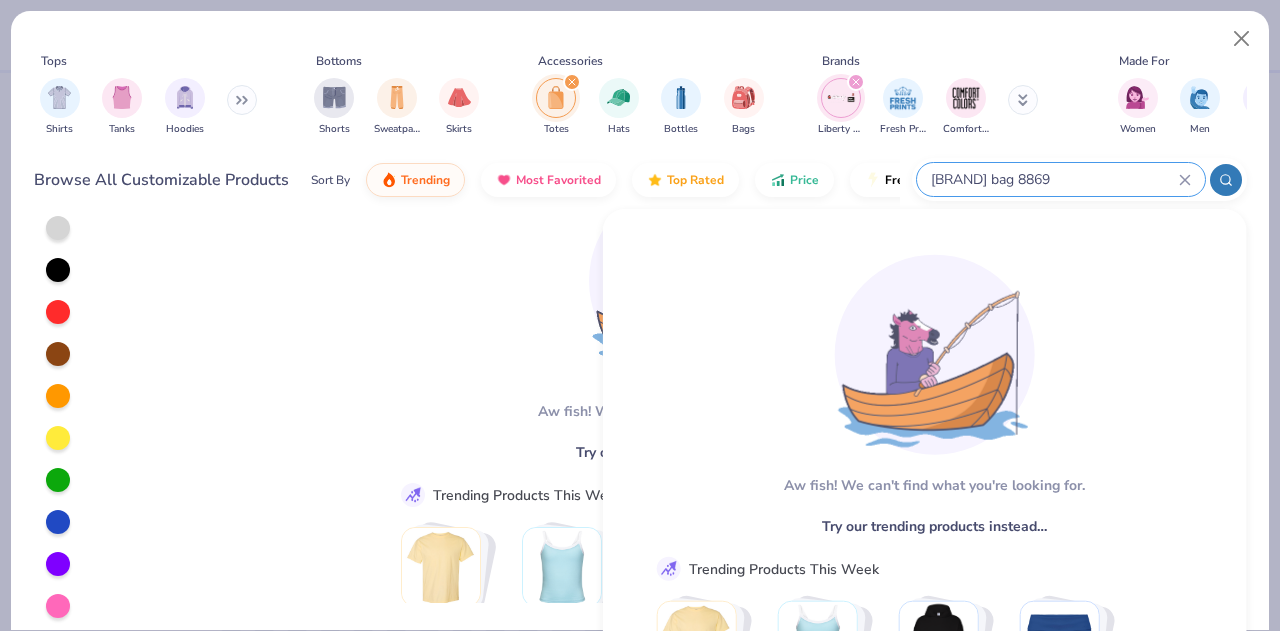 click on "[BRAND] bag 8869" at bounding box center (1054, 179) 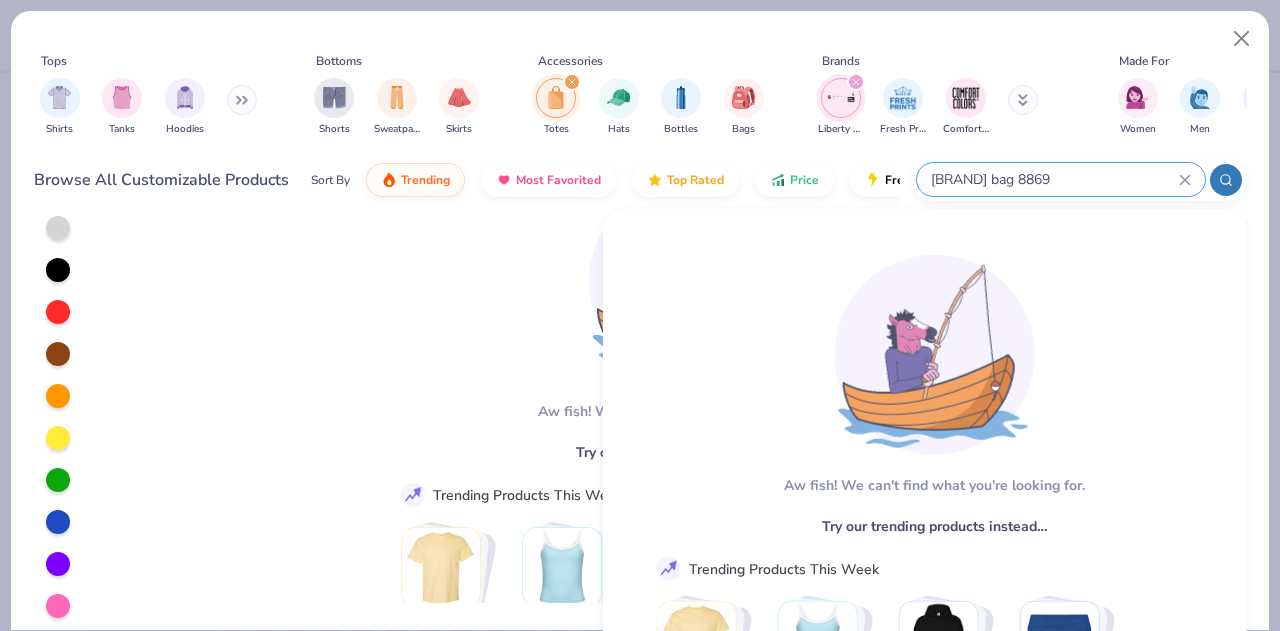 click on "[BRAND] bag 8869" at bounding box center [1054, 179] 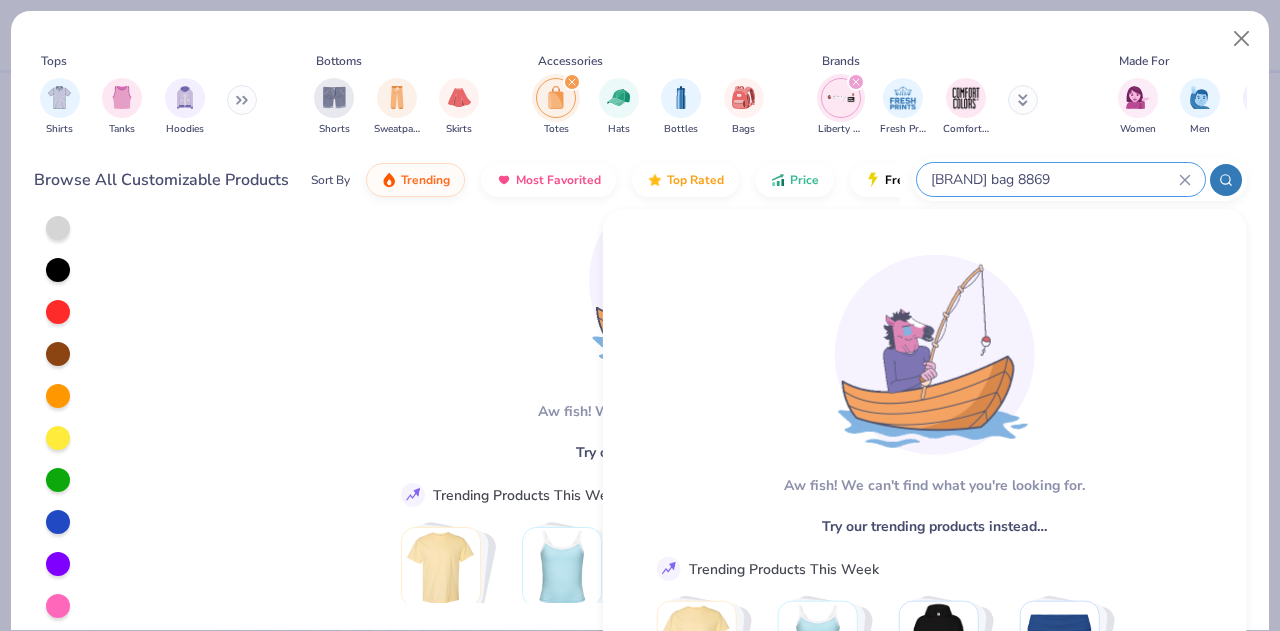 click on "[BRAND] bag 8869" at bounding box center (1054, 179) 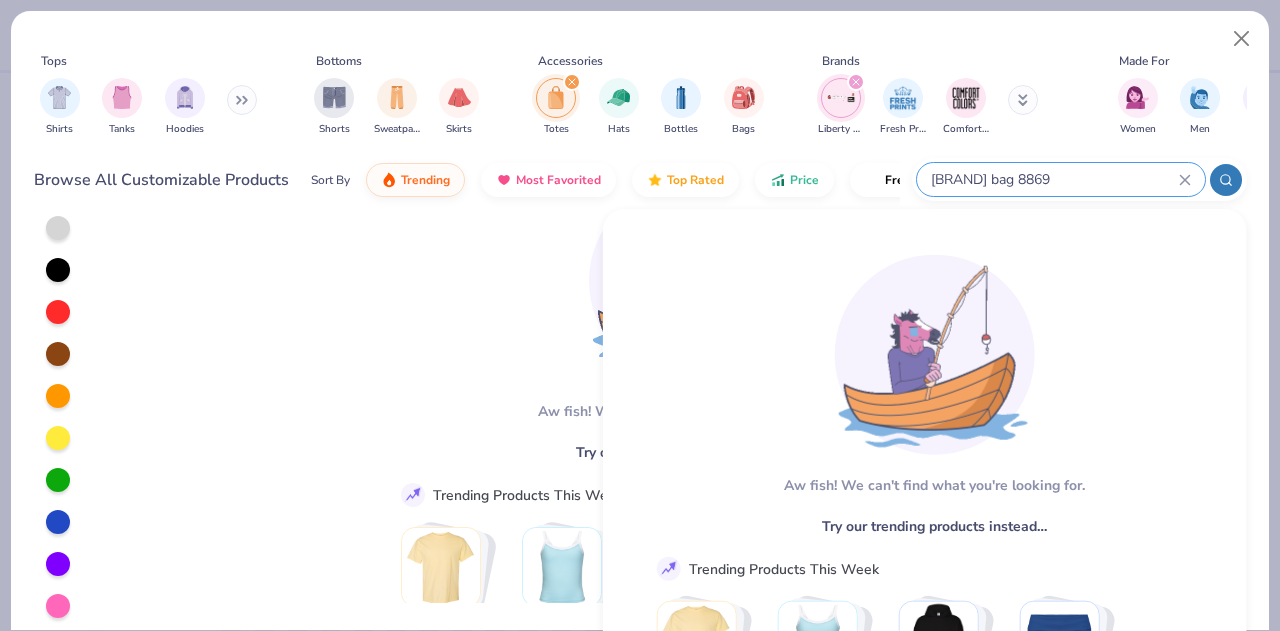 click on "[BRAND] bag 8869" at bounding box center (1054, 179) 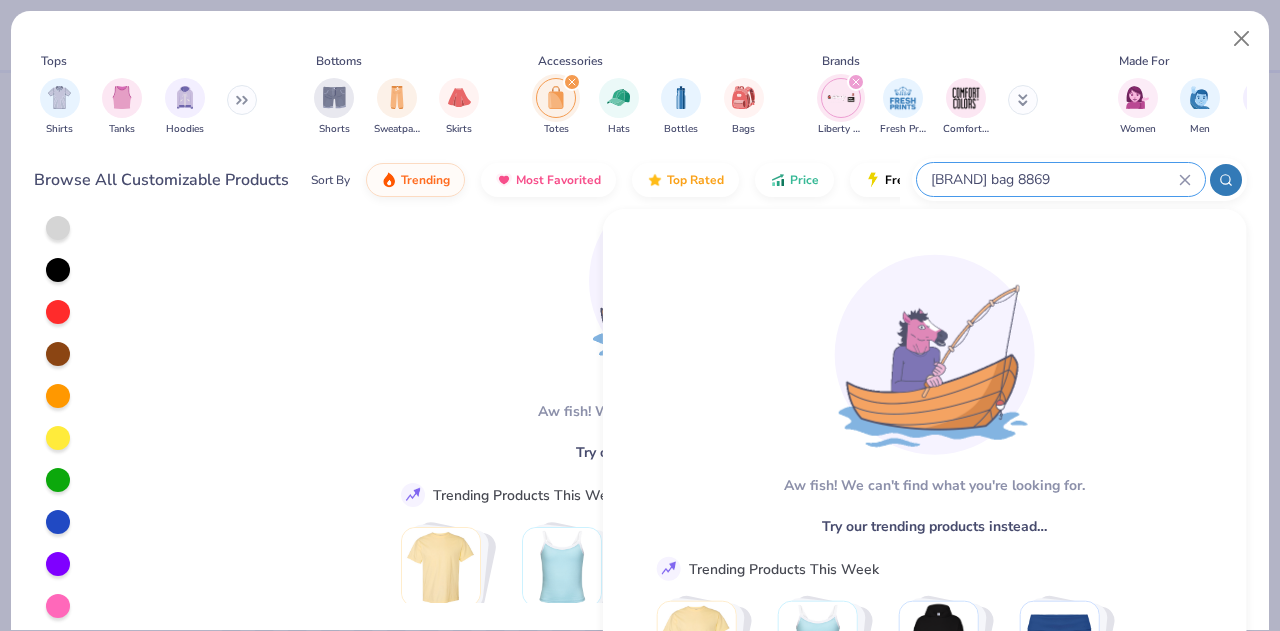 click on "[BRAND] bag 8869" at bounding box center (1054, 179) 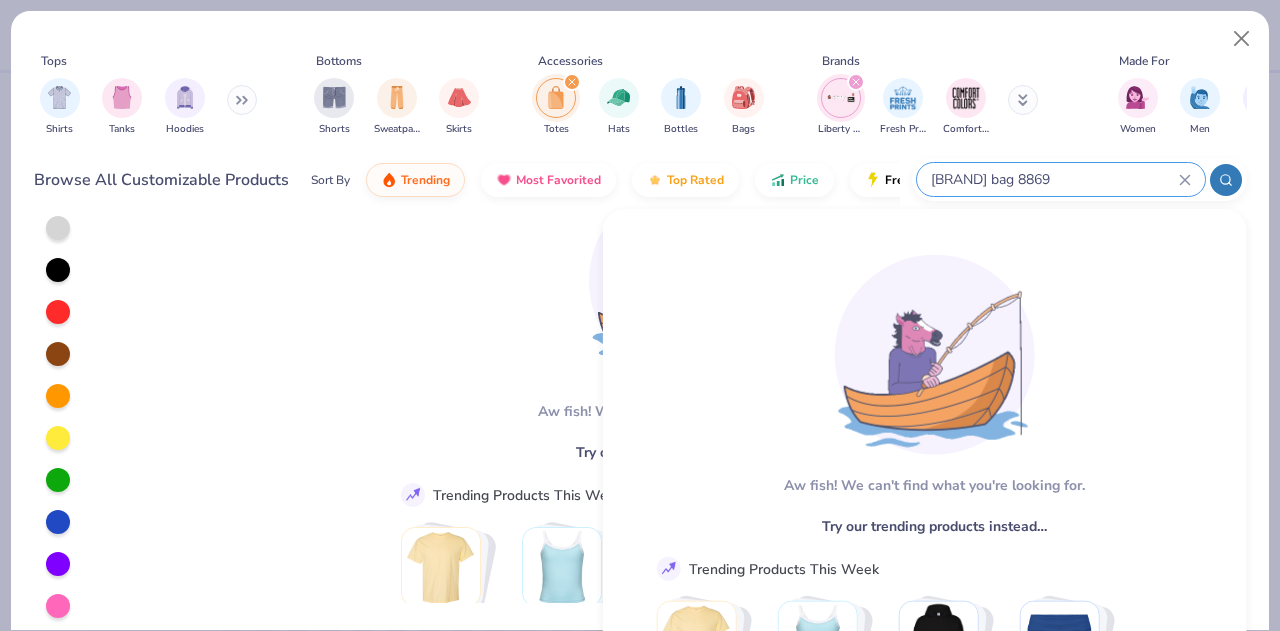 click on "[BRAND] bag 8869" at bounding box center [1054, 179] 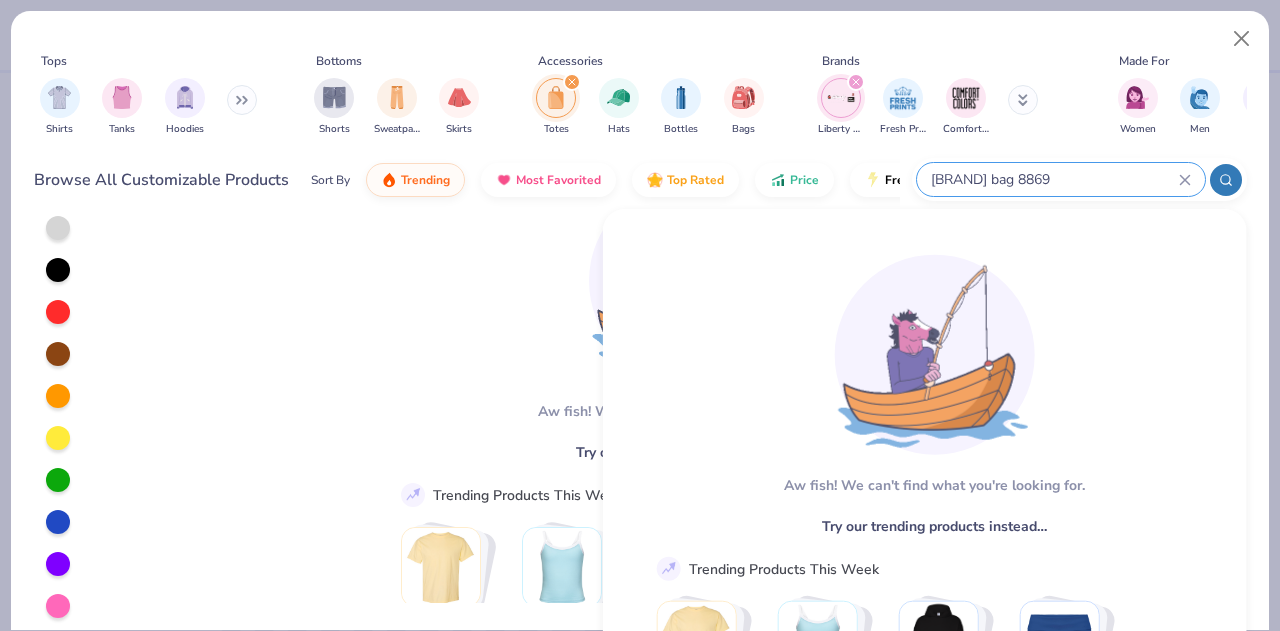 click on "[BRAND] bag 8869" at bounding box center [1054, 179] 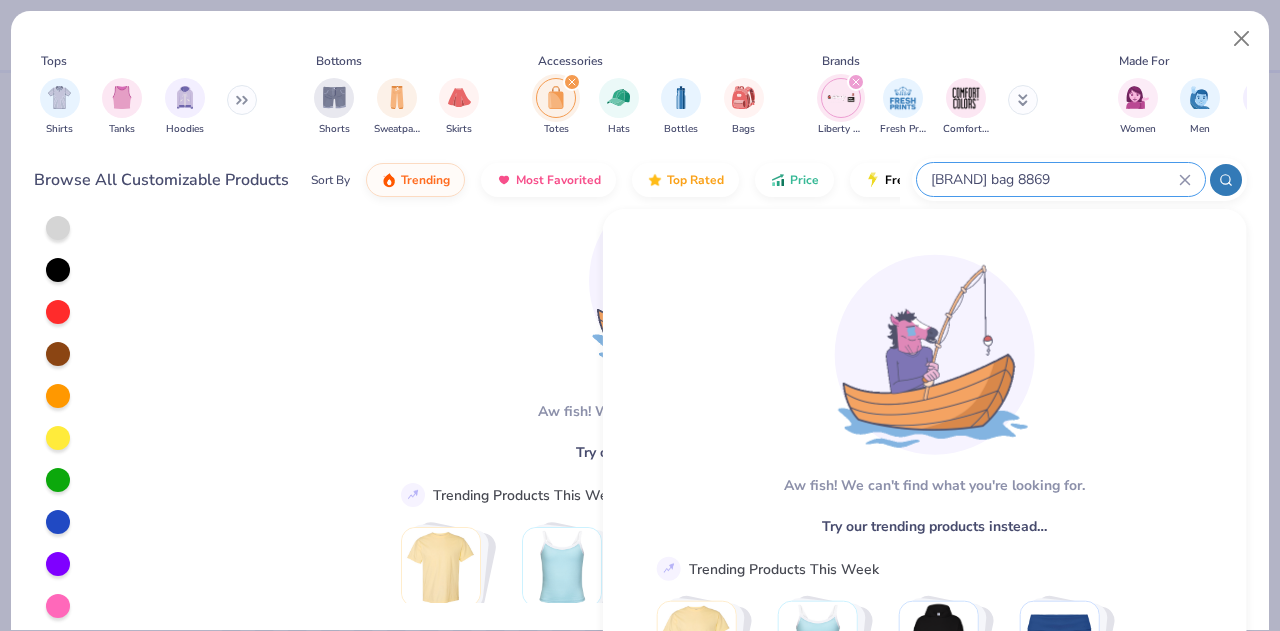 click on "[BRAND] bag 8869" at bounding box center [1054, 179] 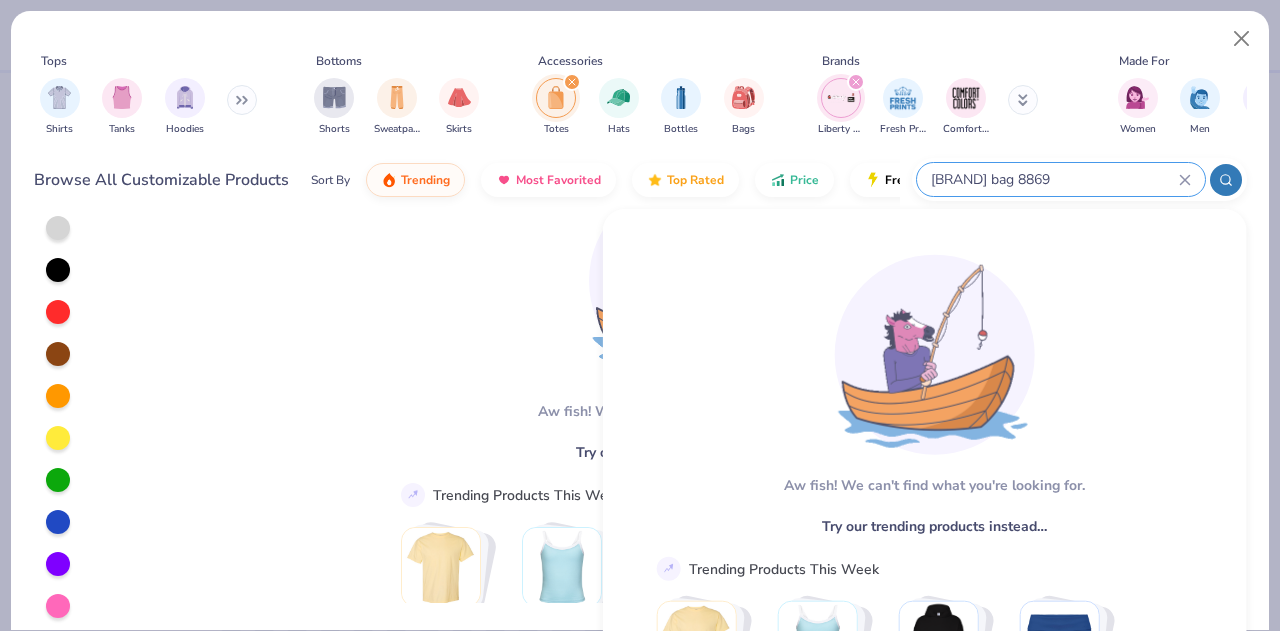 click on "[BRAND] bag 8869" at bounding box center (1054, 179) 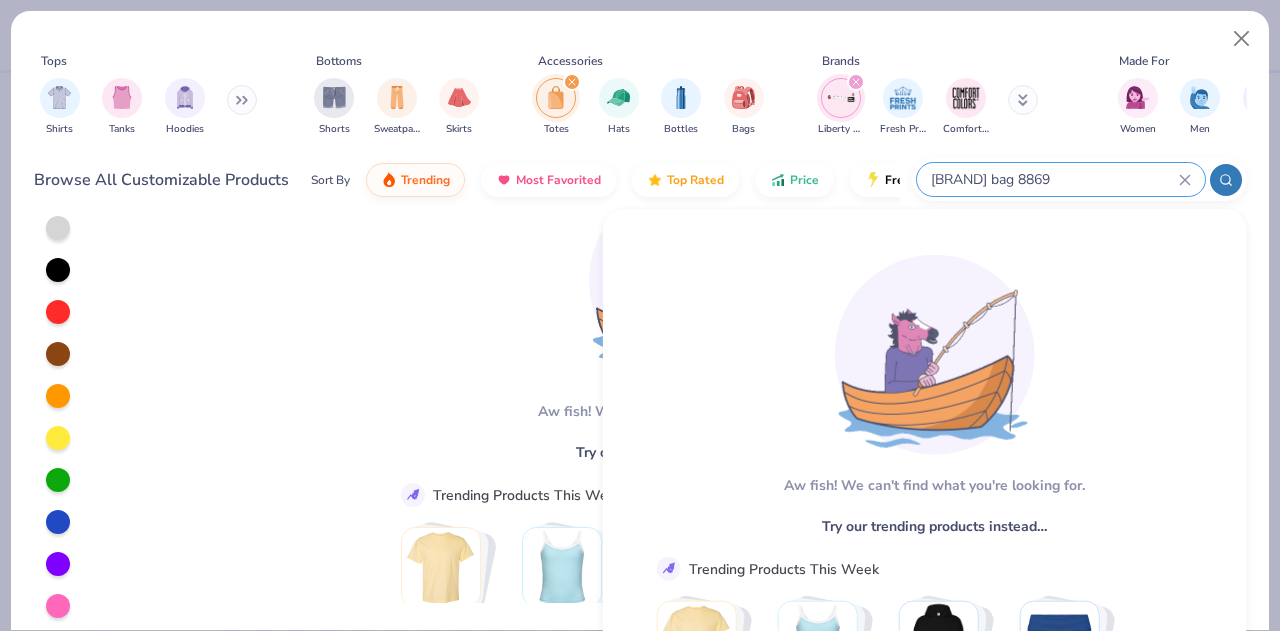 click on "[BRAND] bag 8869" at bounding box center (1054, 179) 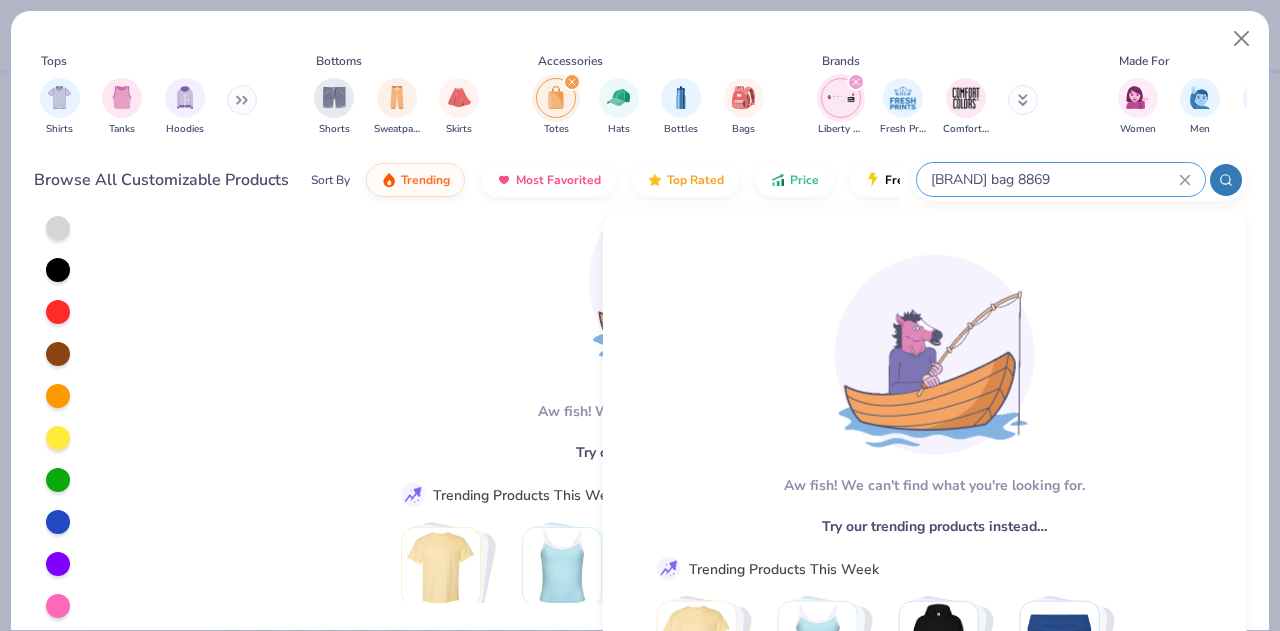 click on "[BRAND] bag 8869" at bounding box center (1054, 179) 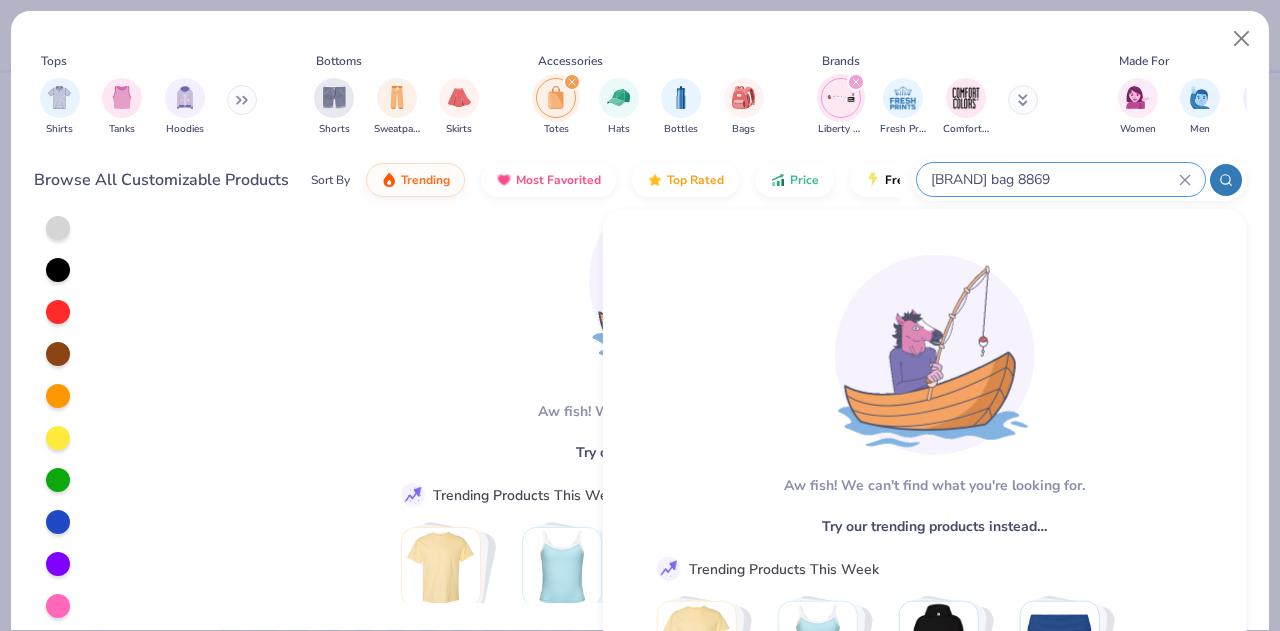 click on "[BRAND] bag 8869" at bounding box center (1054, 179) 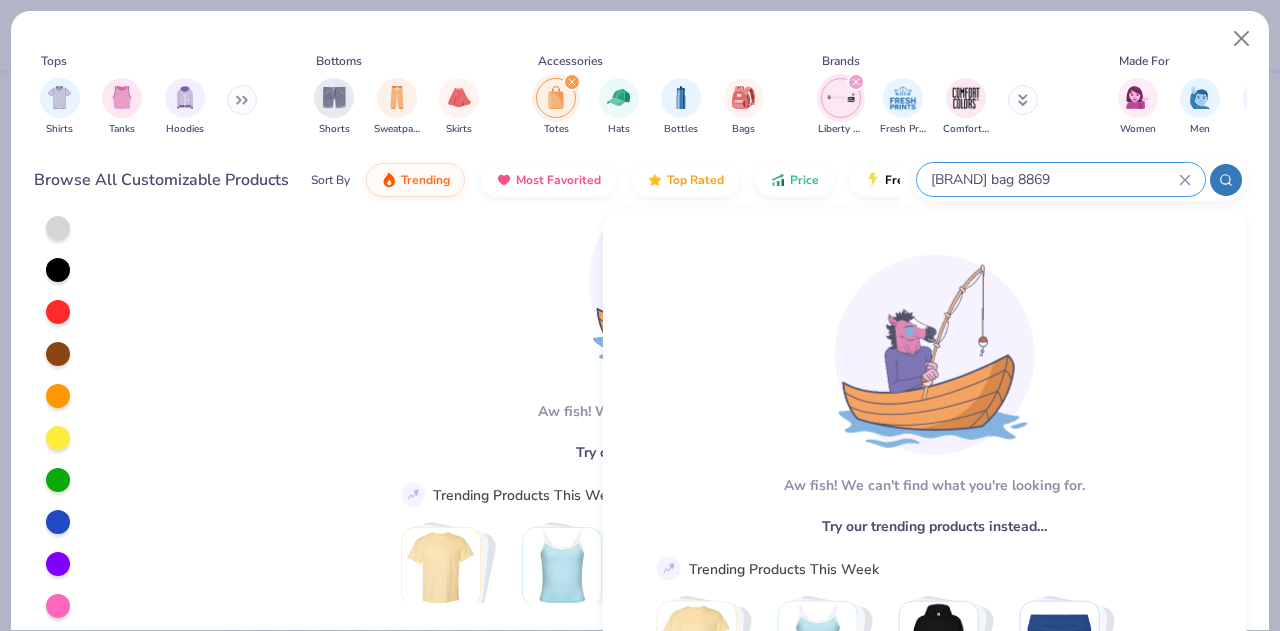 click on "[BRAND] bag 8869" at bounding box center (1054, 179) 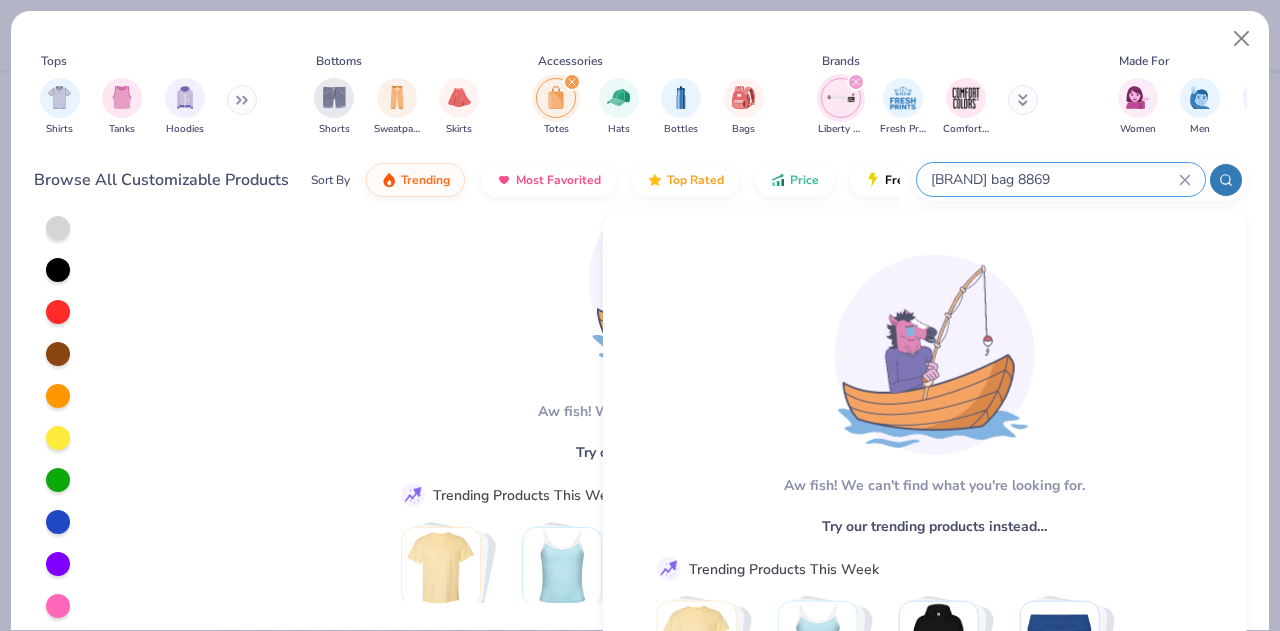 click on "[BRAND] bag 8869" at bounding box center [1054, 179] 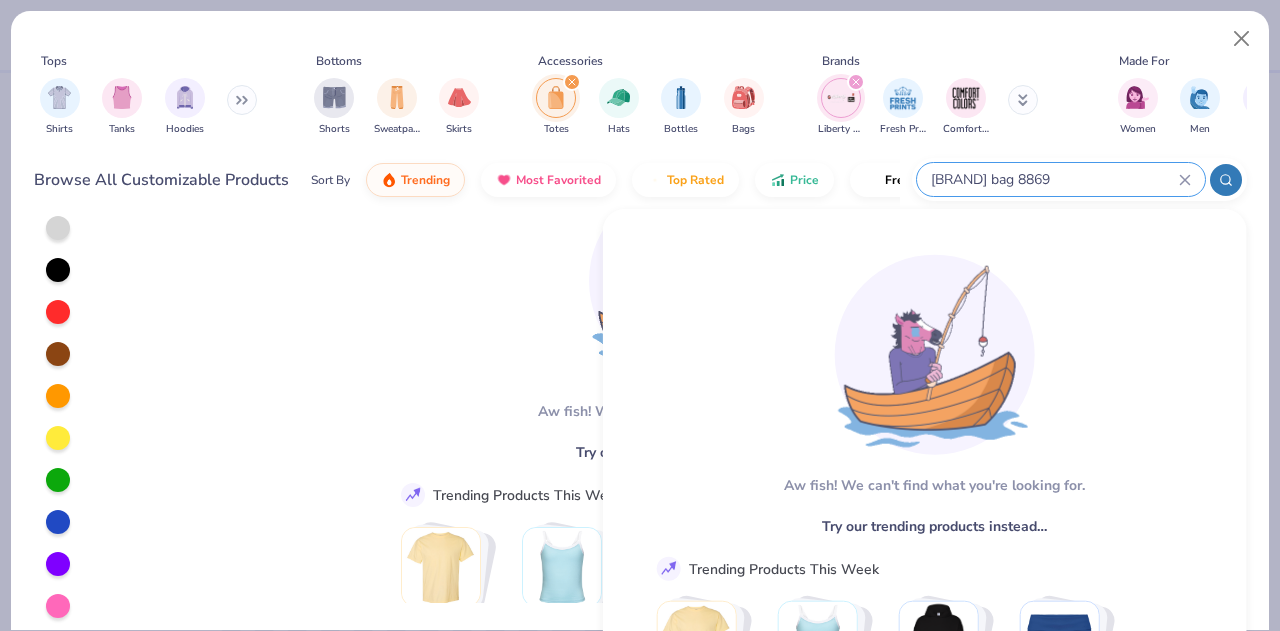 click on "[BRAND] bag 8869" at bounding box center [1054, 179] 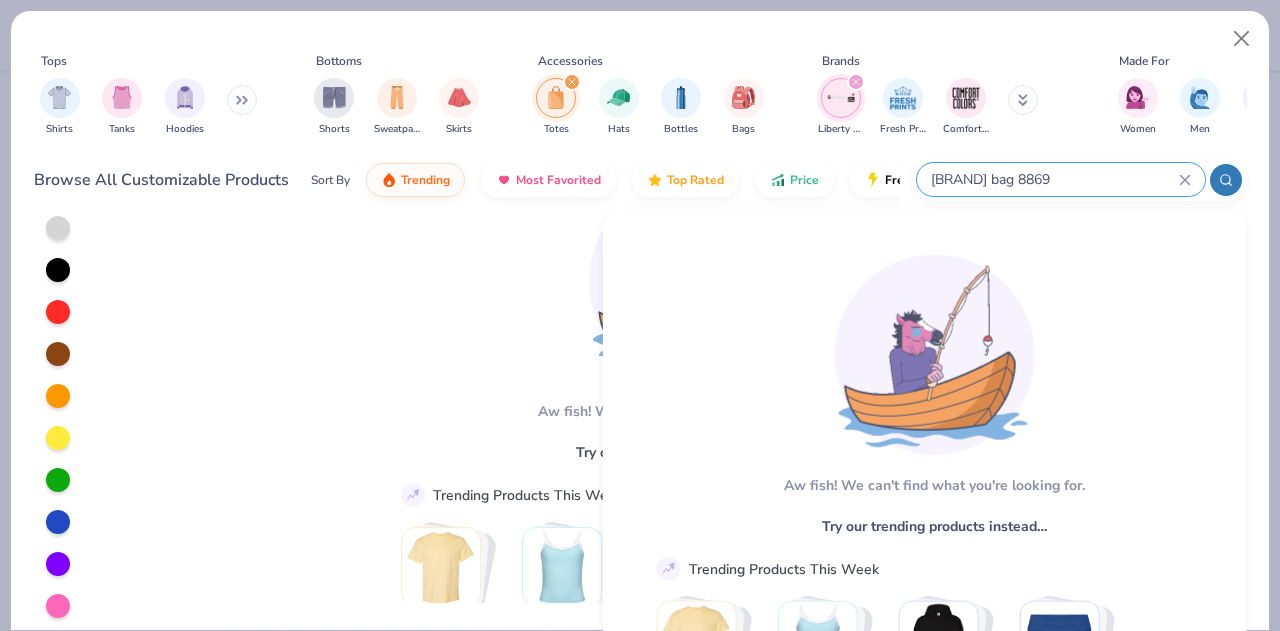 click on "[BRAND] bag 8869" at bounding box center [1054, 179] 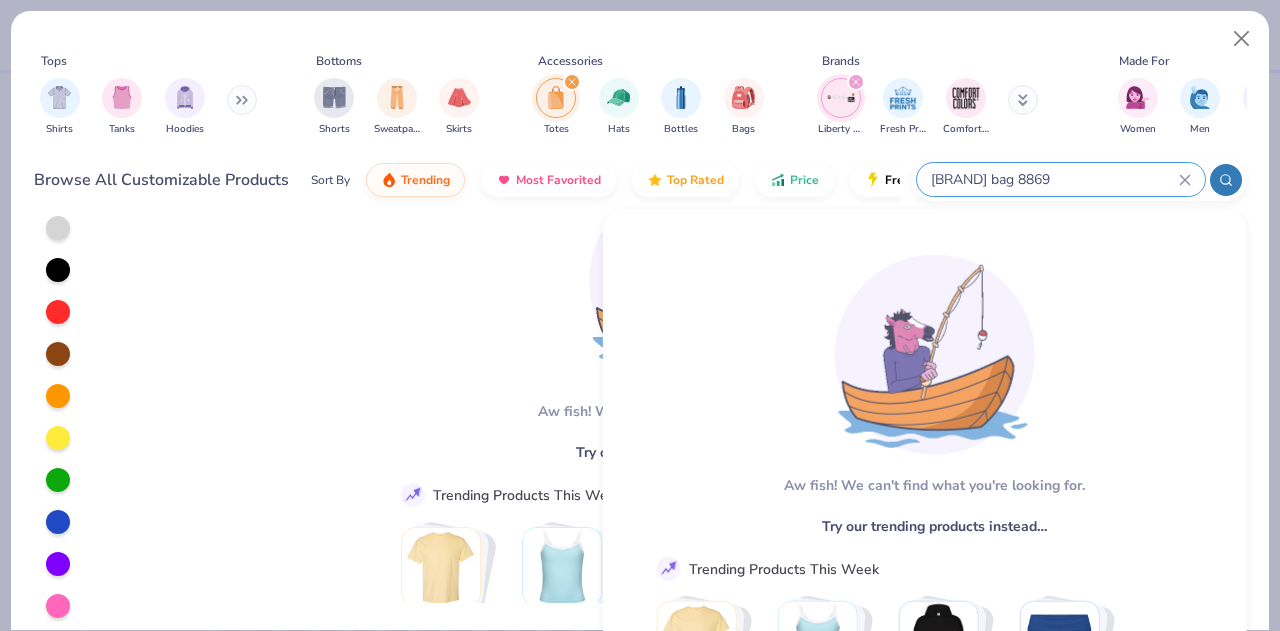 click on "[BRAND] bag 8869" at bounding box center (1054, 179) 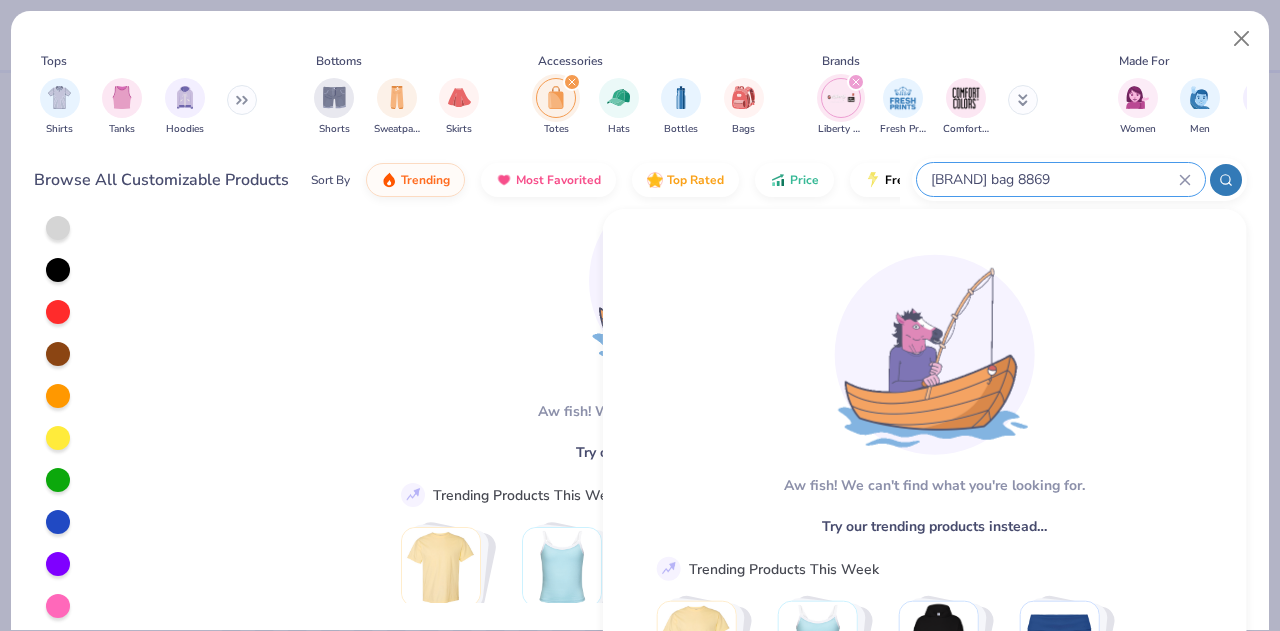 click on "[BRAND] bag 8869" at bounding box center [1054, 179] 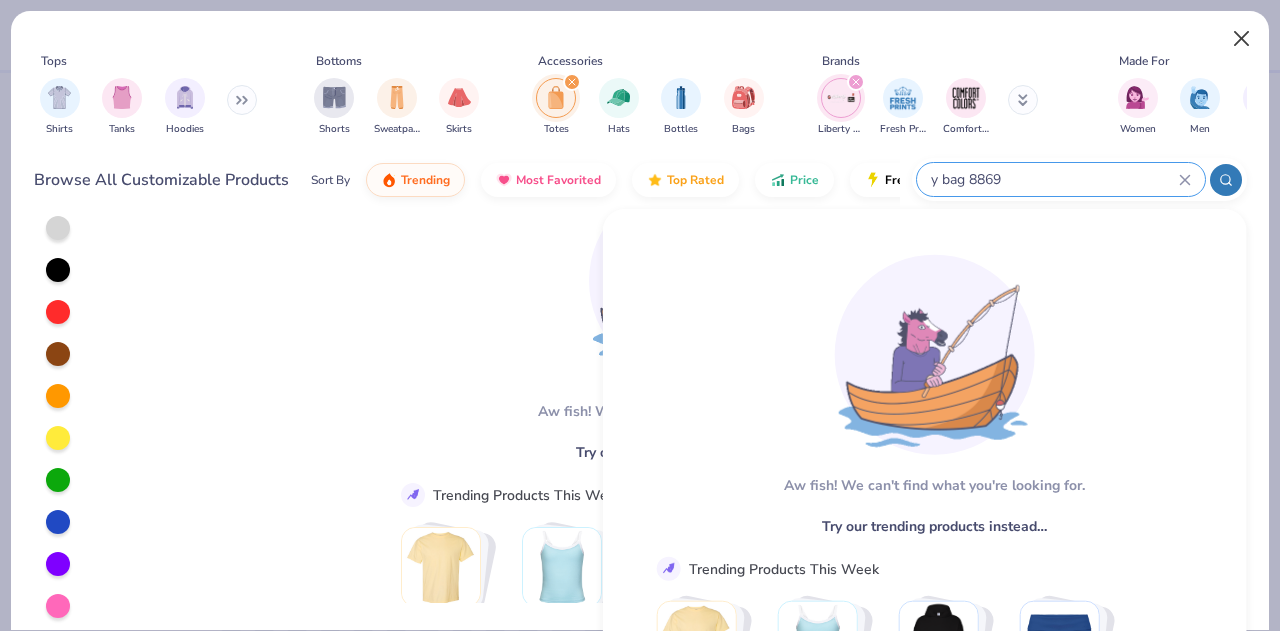 type on "y bag 8869" 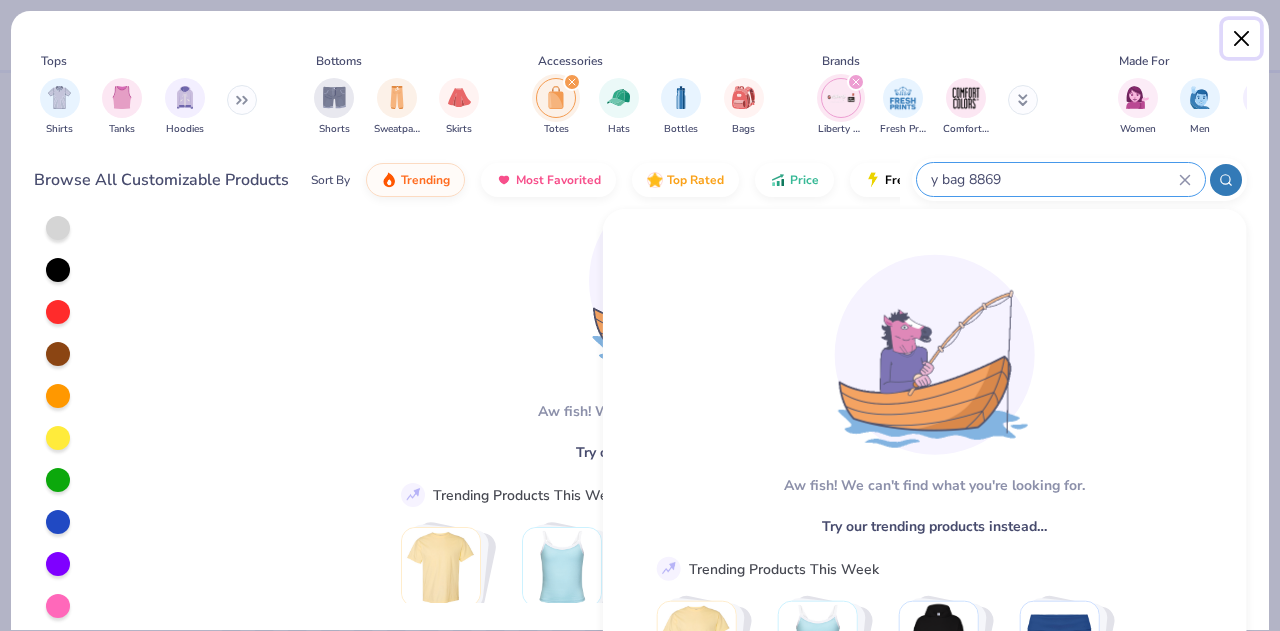 click at bounding box center (1242, 39) 